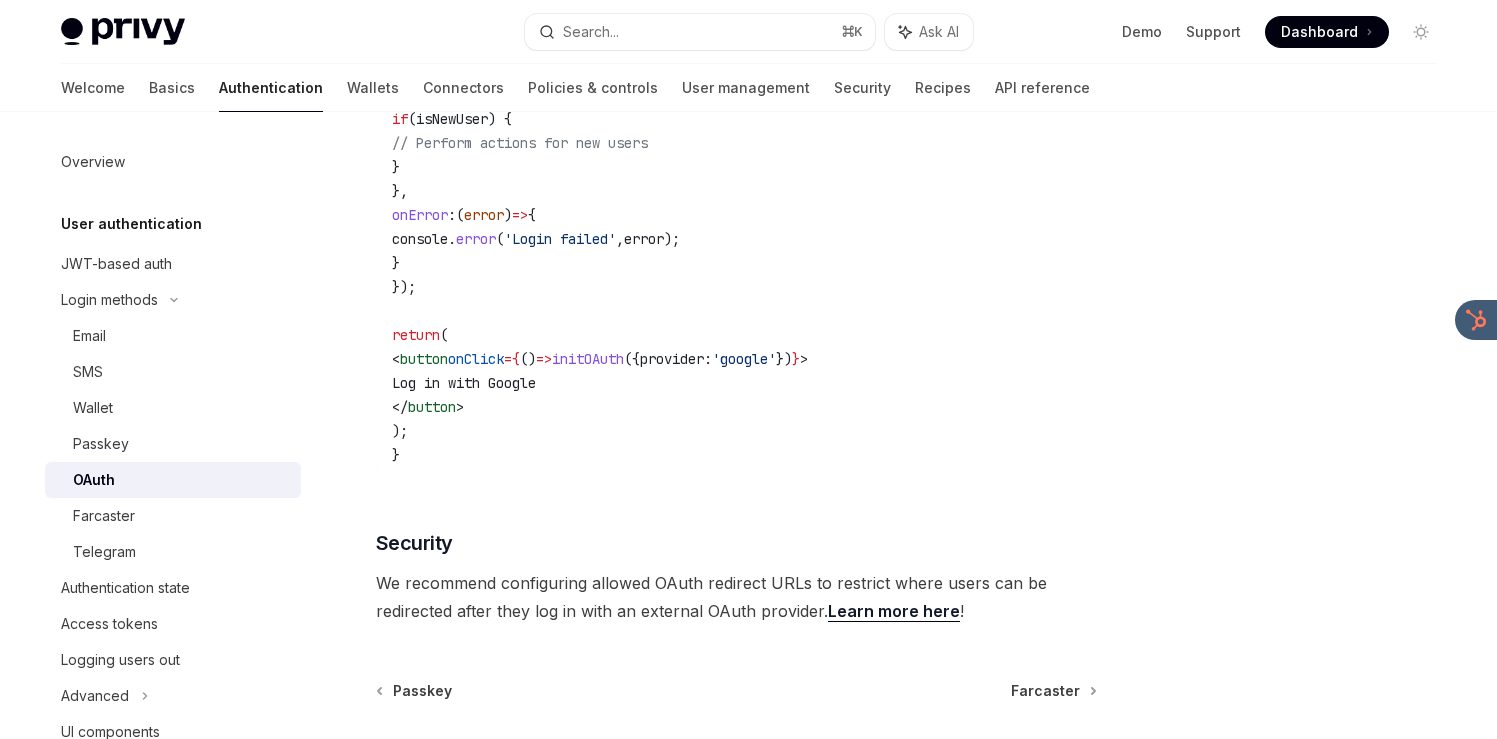 scroll, scrollTop: 3792, scrollLeft: 0, axis: vertical 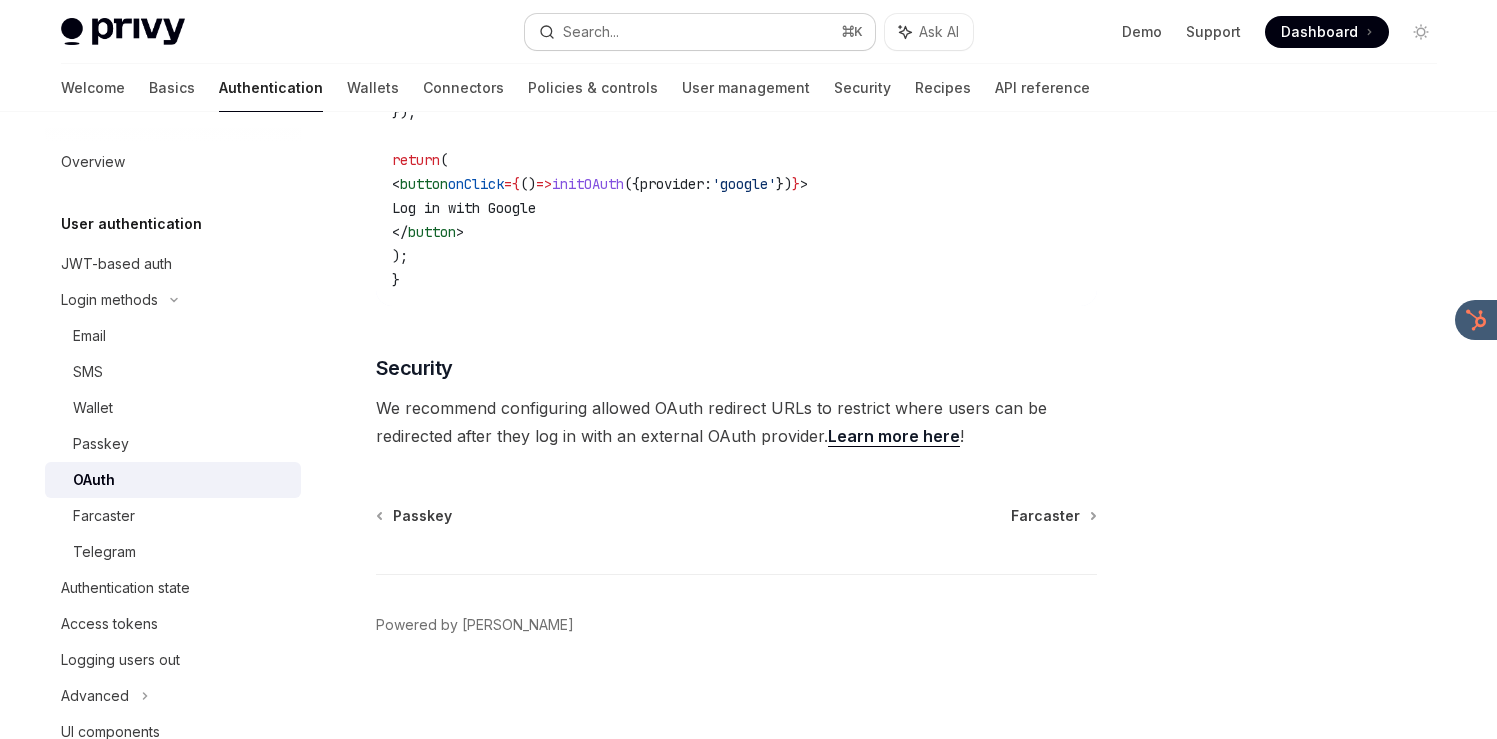 click on "Search... ⌘ K" at bounding box center (700, 32) 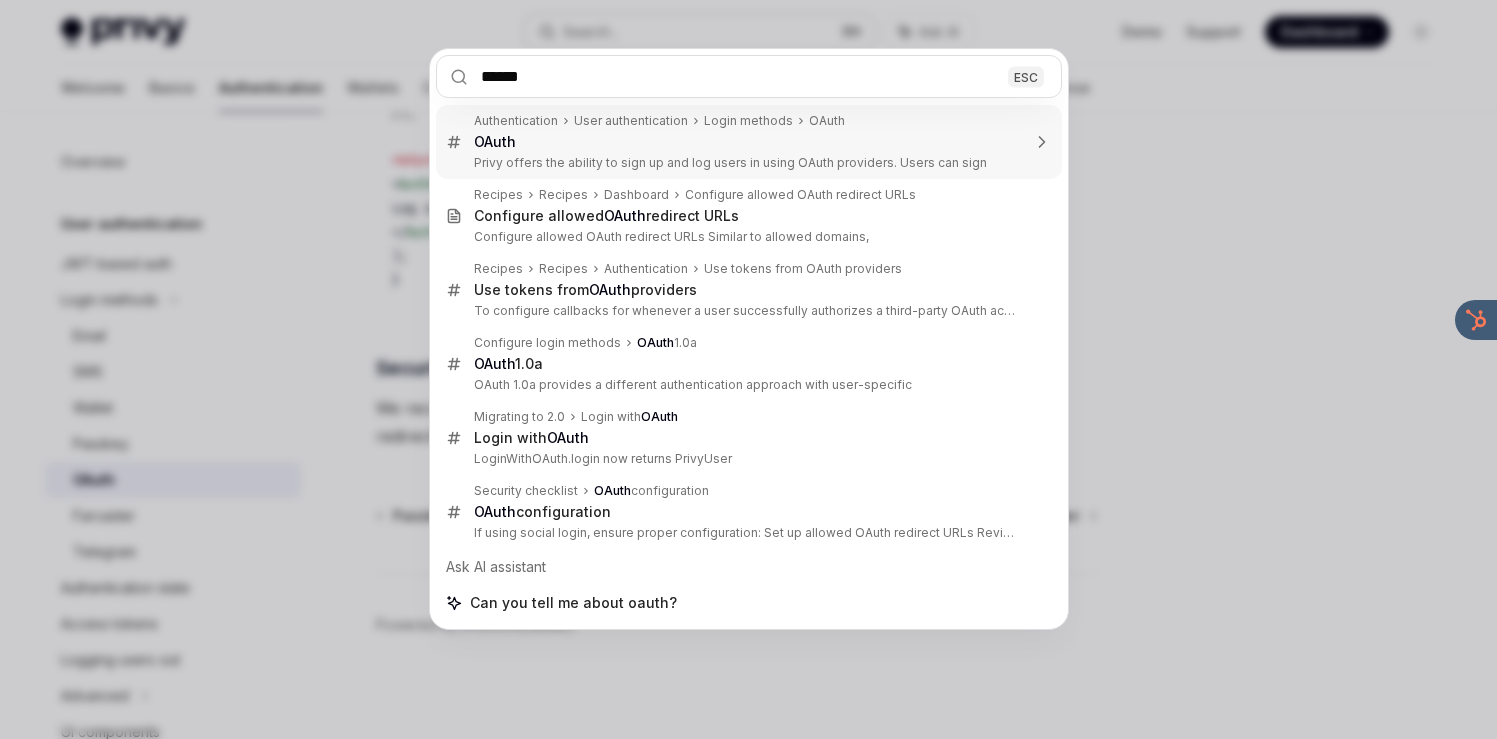 type on "*******" 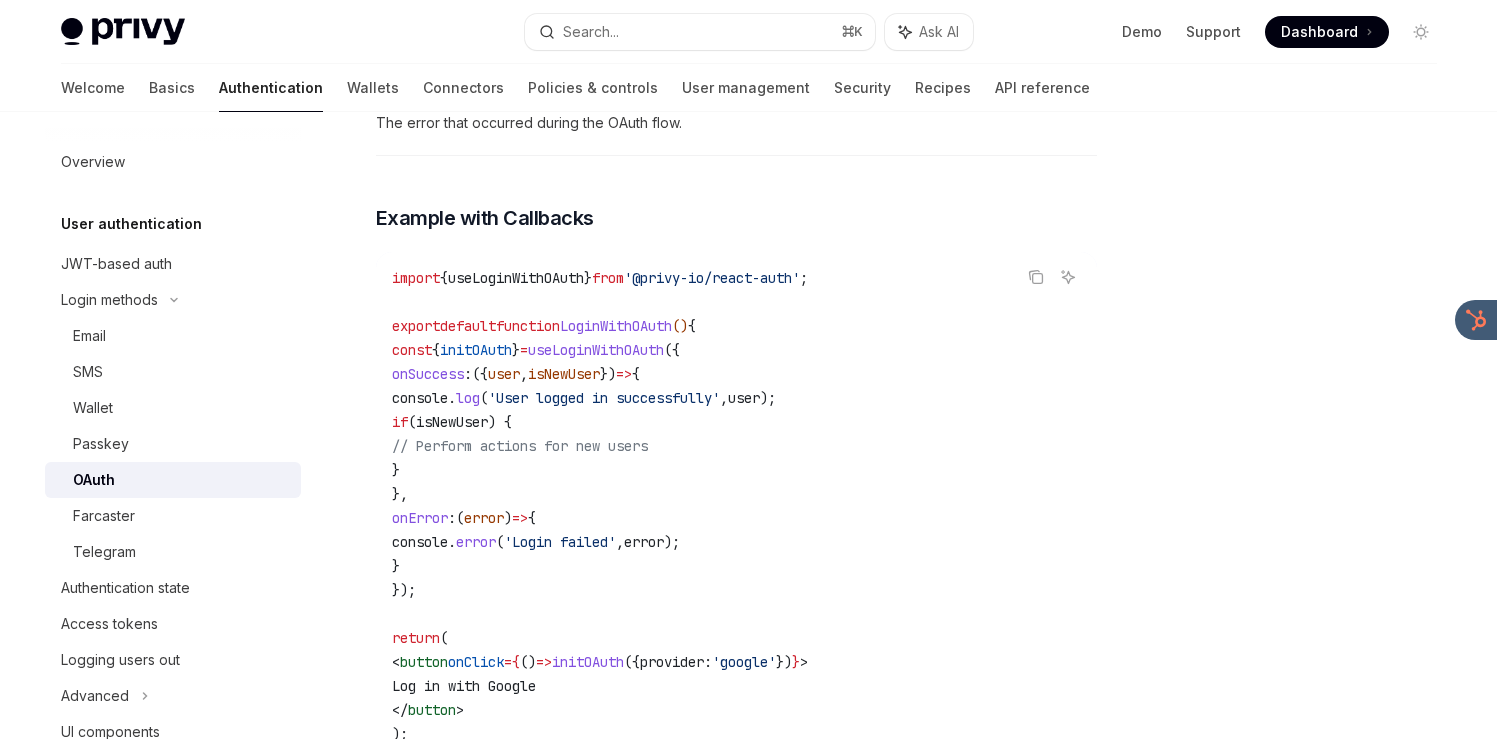 type on "*" 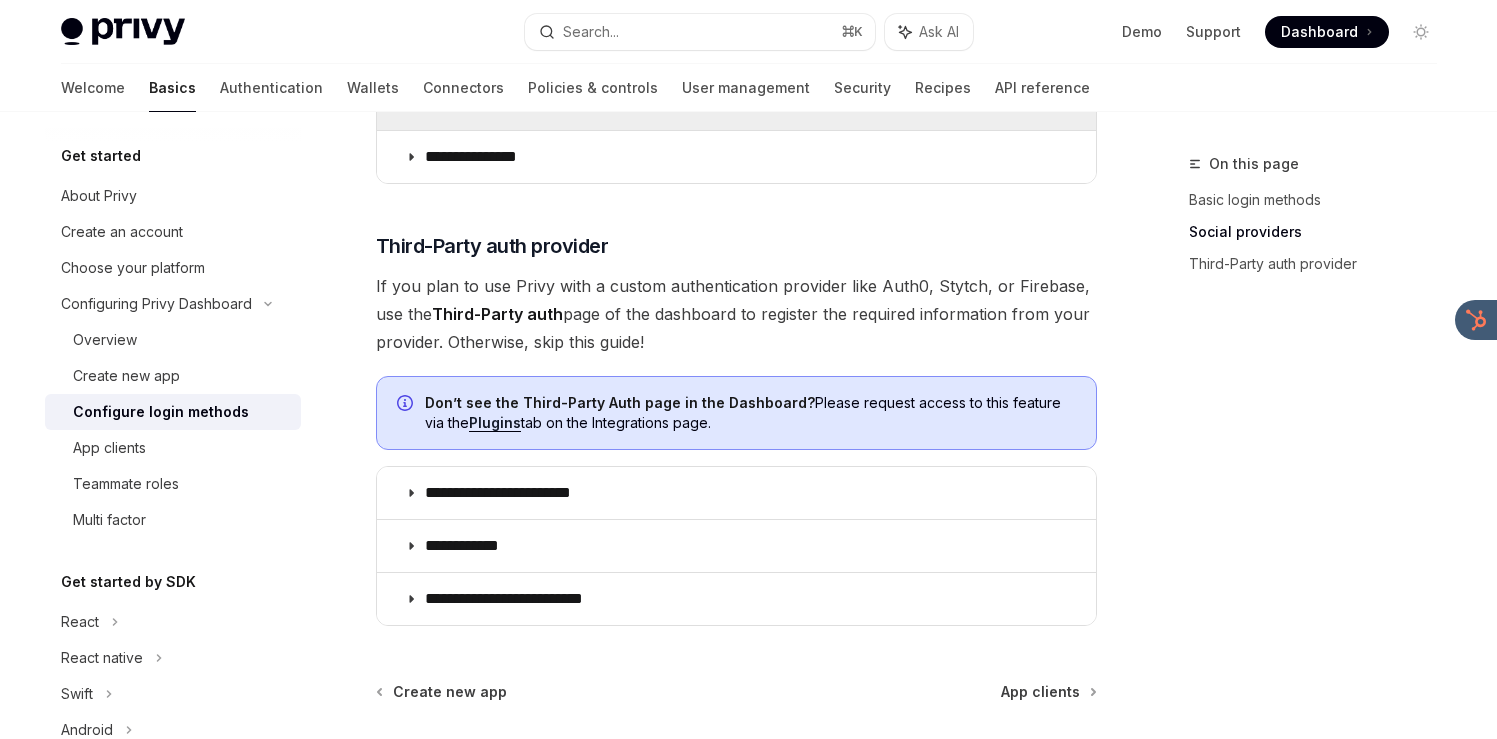 scroll, scrollTop: 1031, scrollLeft: 0, axis: vertical 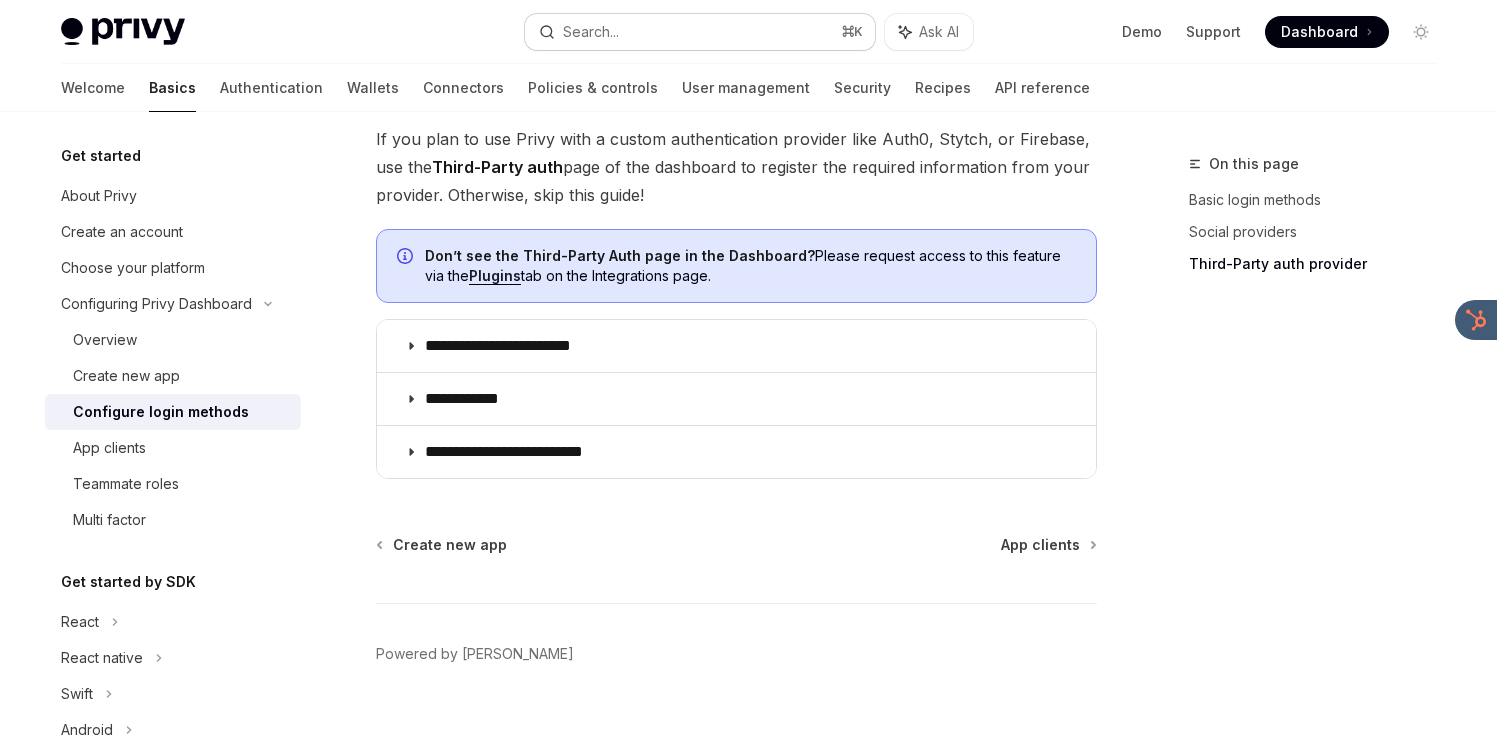 click on "Search... ⌘ K" at bounding box center (700, 32) 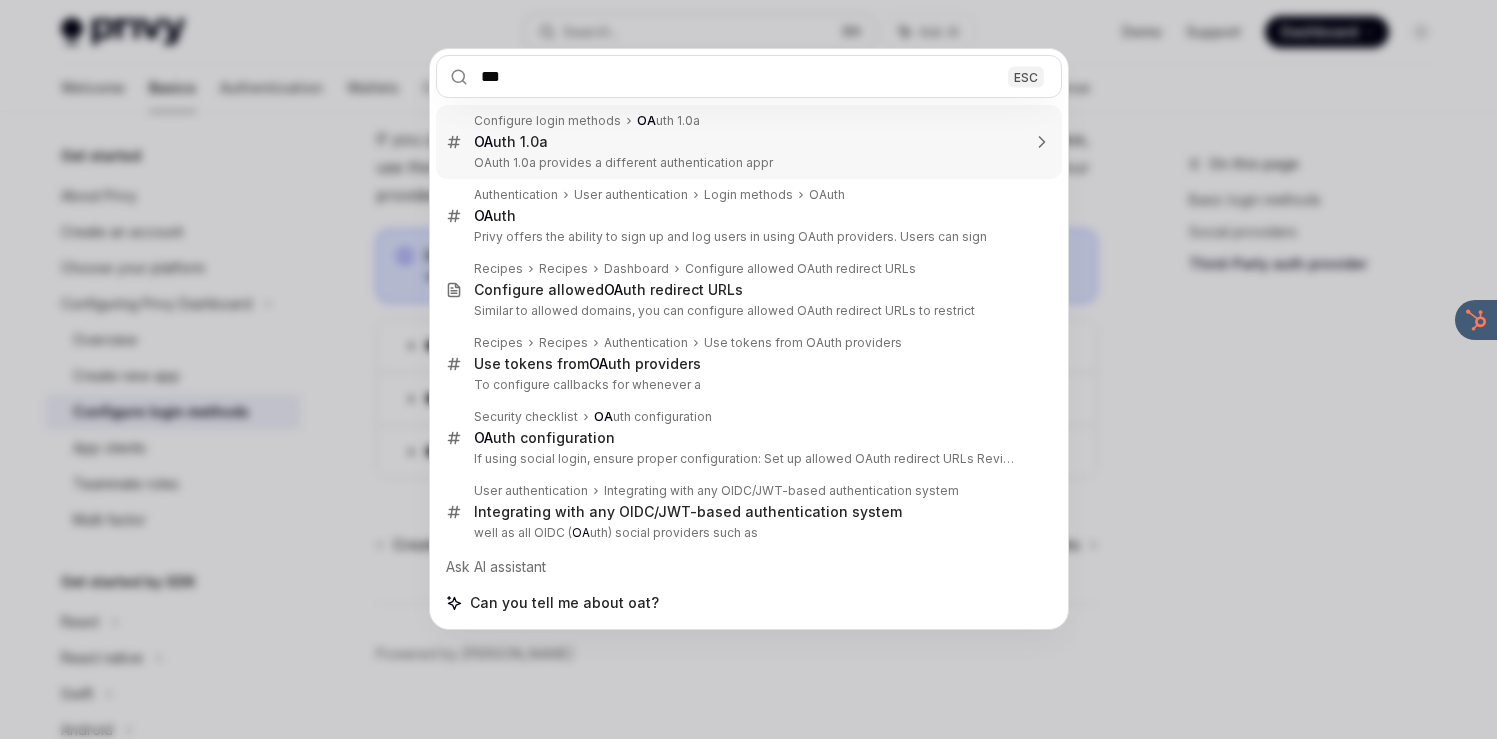type on "**" 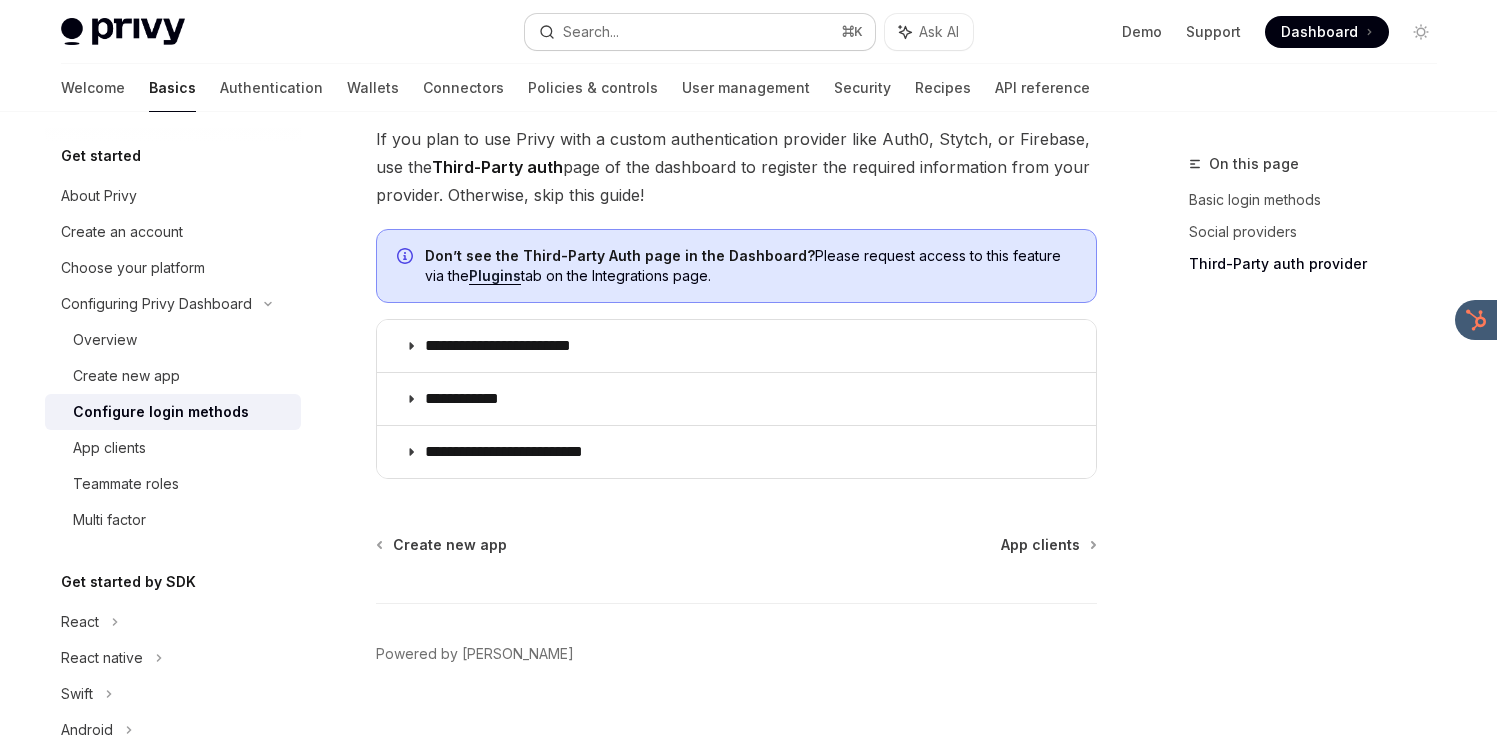 click on "Search... ⌘ K" at bounding box center (700, 32) 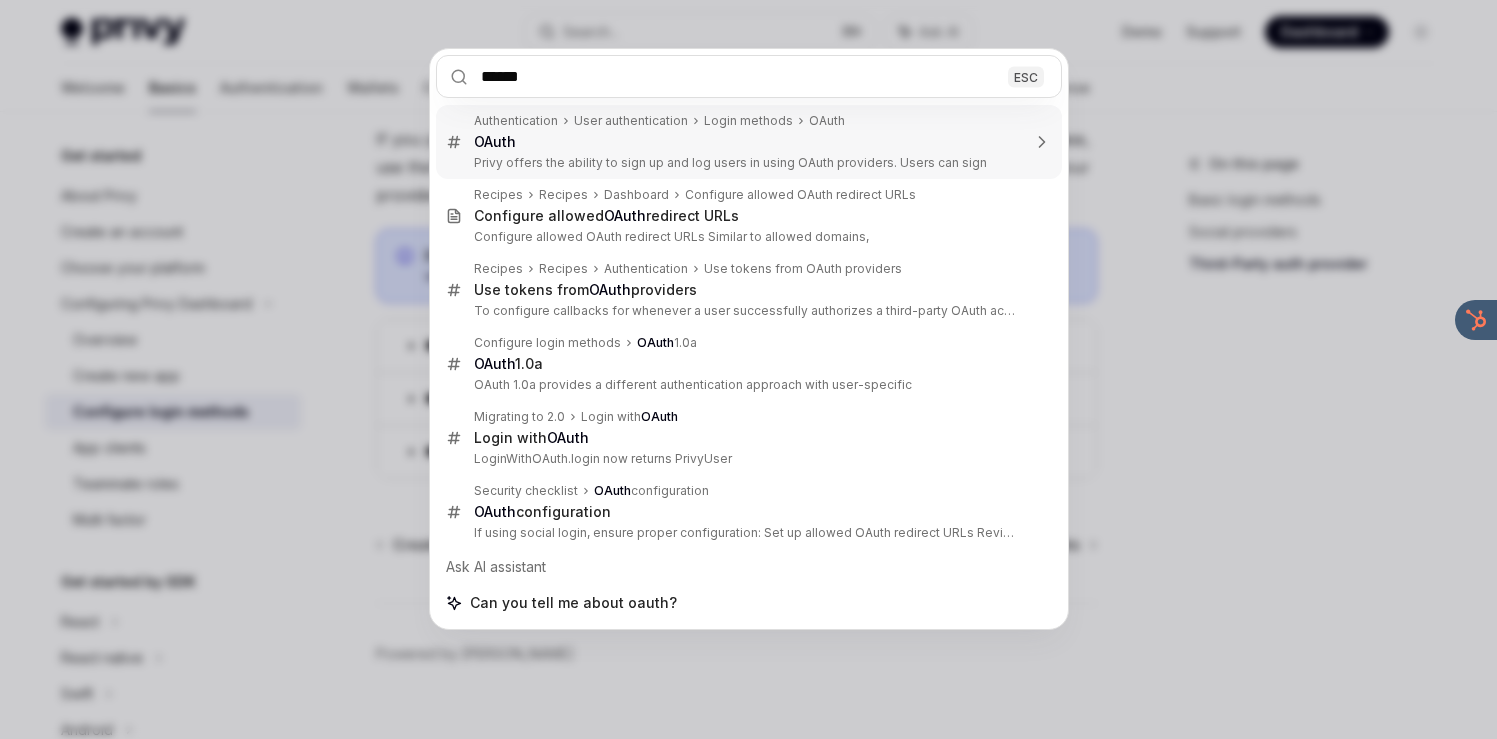 type on "*******" 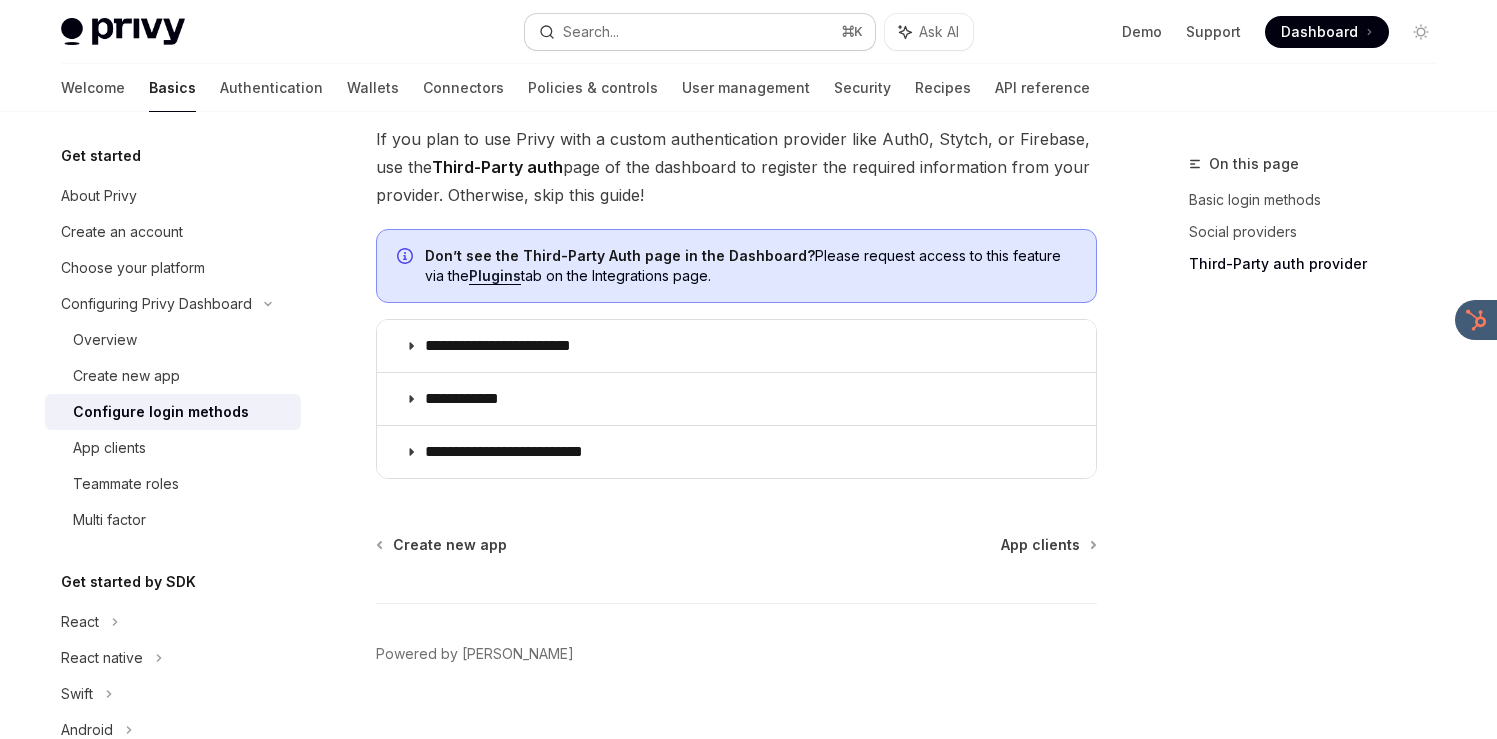 click on "Search... ⌘ K" at bounding box center [700, 32] 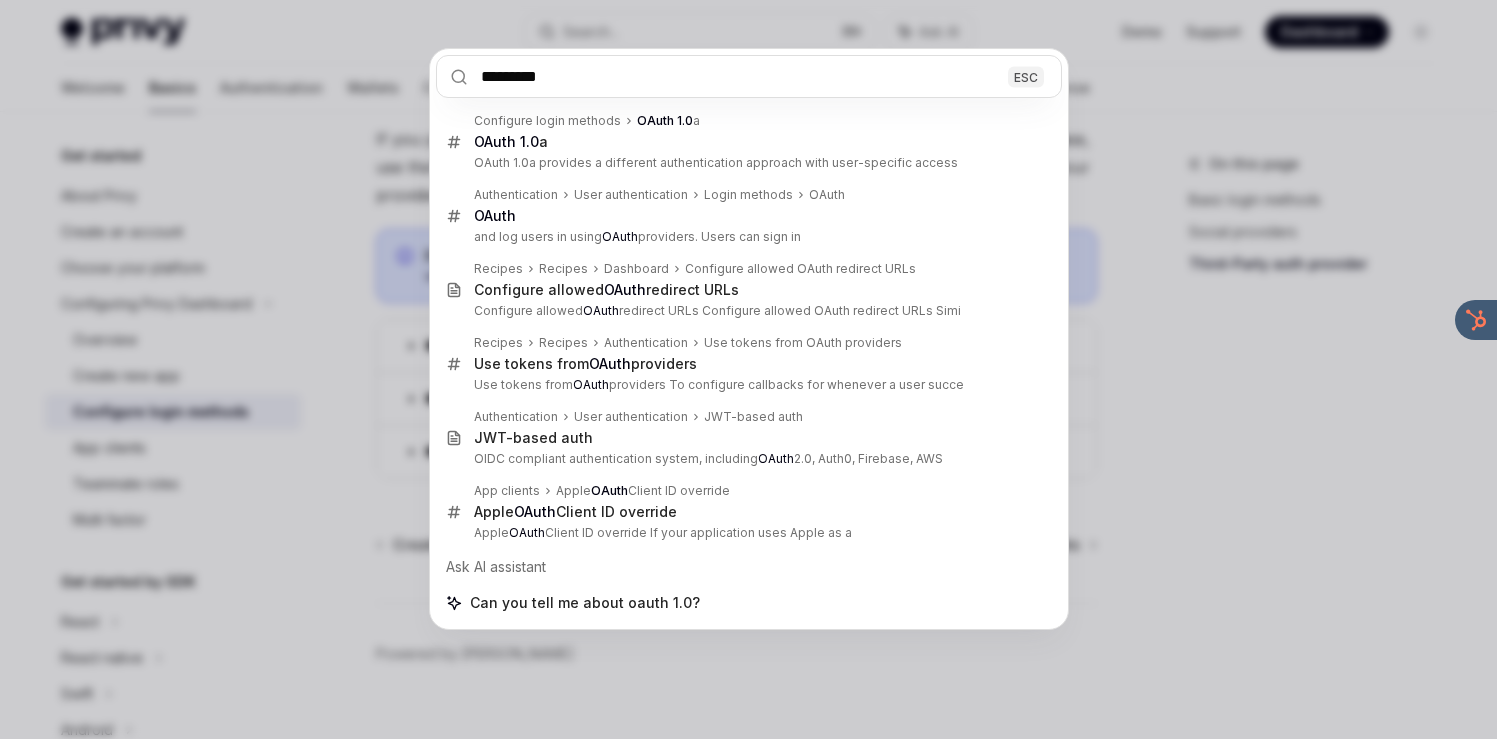 type on "*********" 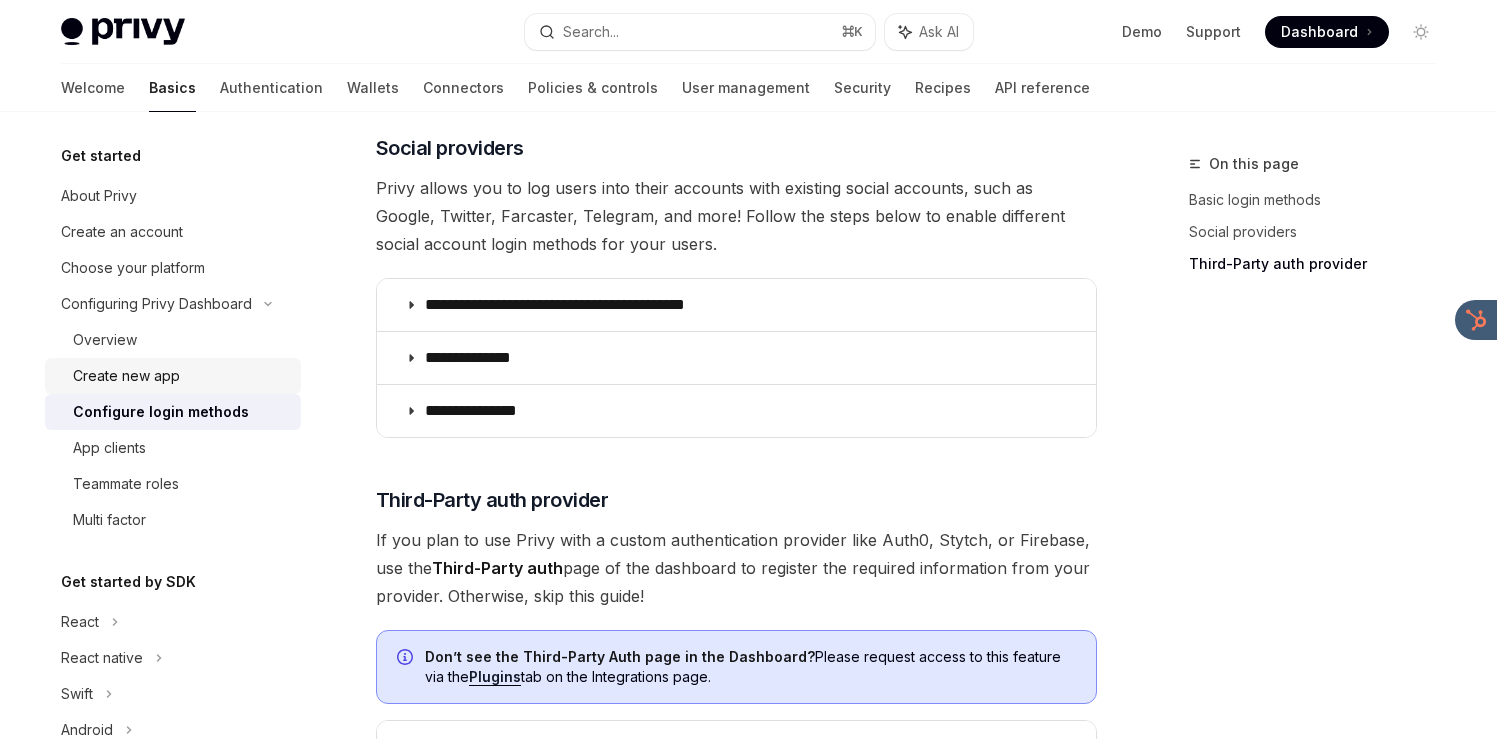 scroll, scrollTop: 560, scrollLeft: 0, axis: vertical 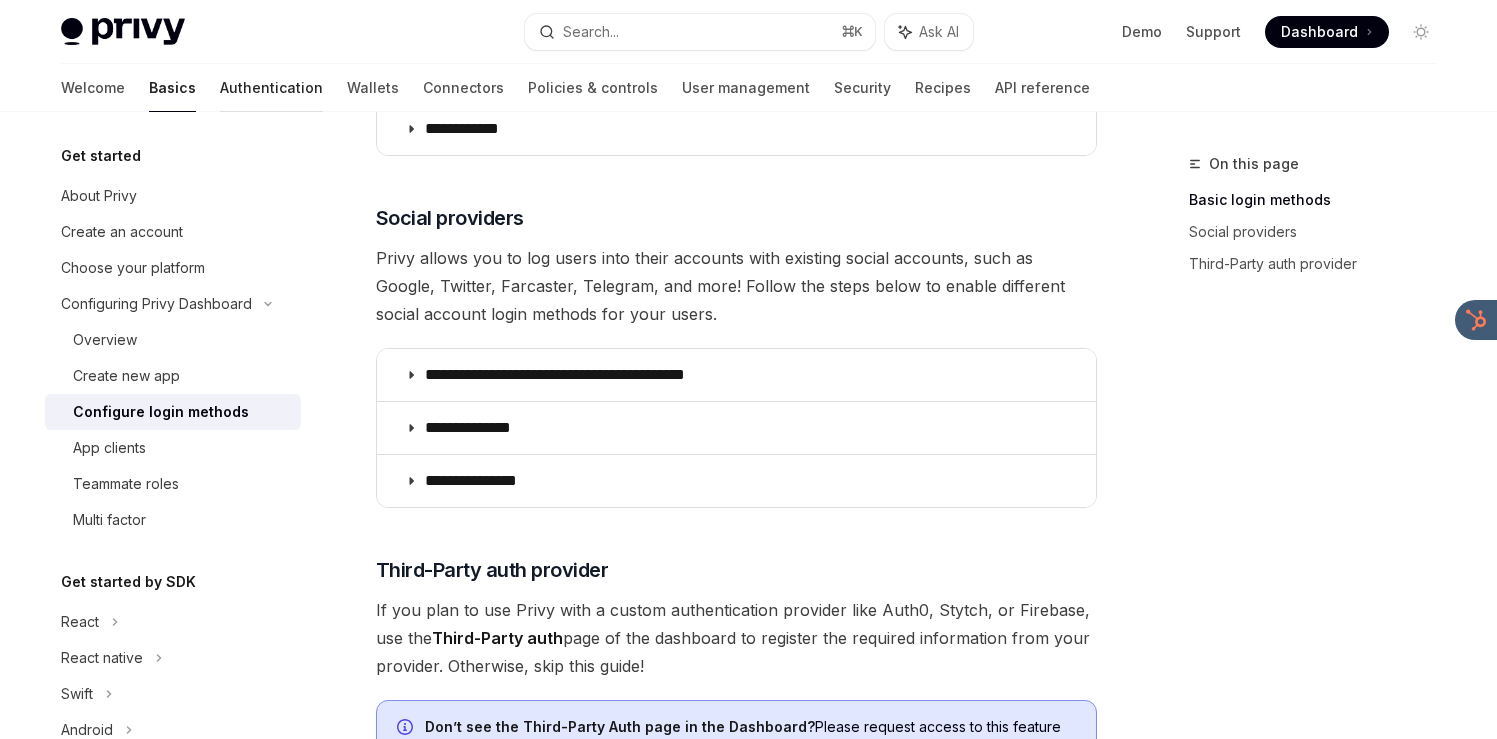 click on "Authentication" at bounding box center (271, 88) 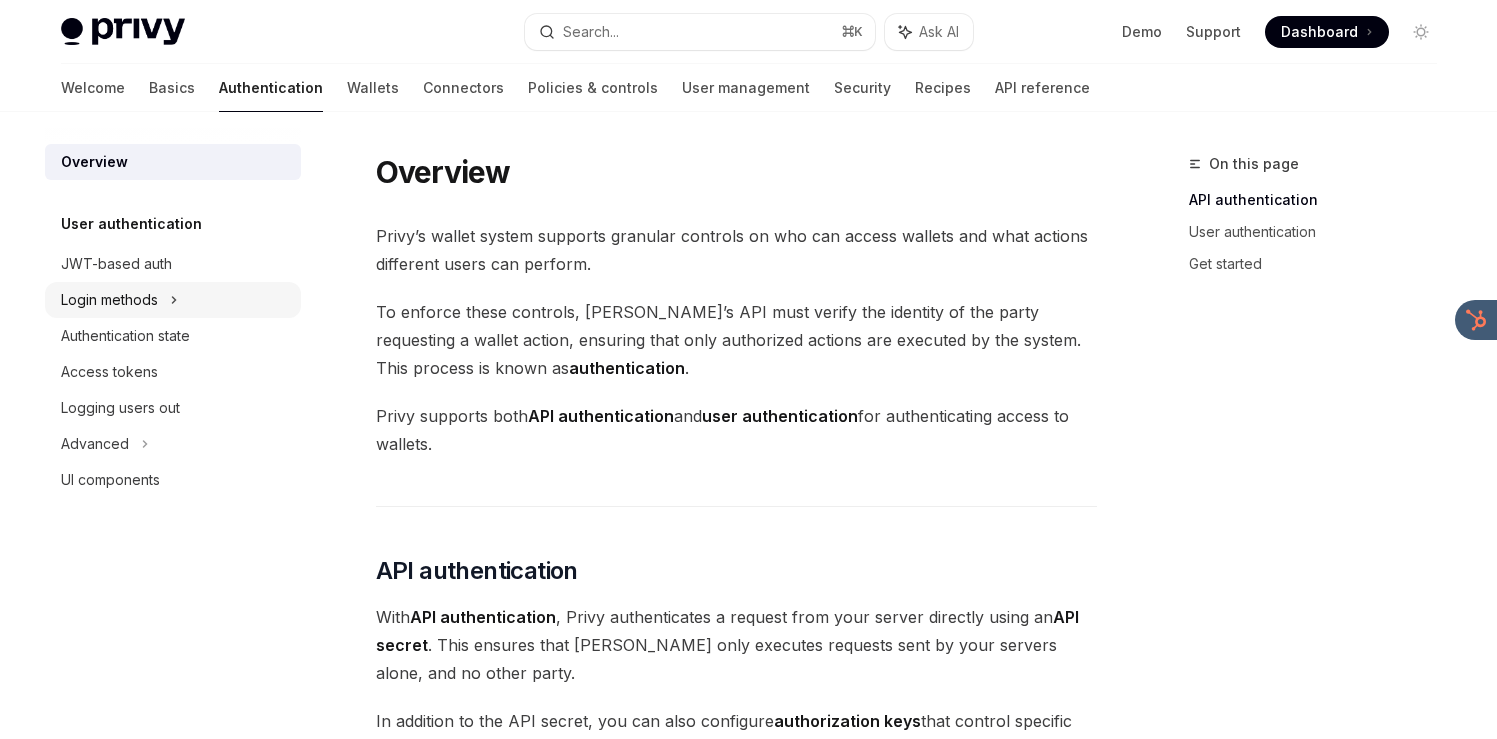 click on "Login methods" at bounding box center (109, 300) 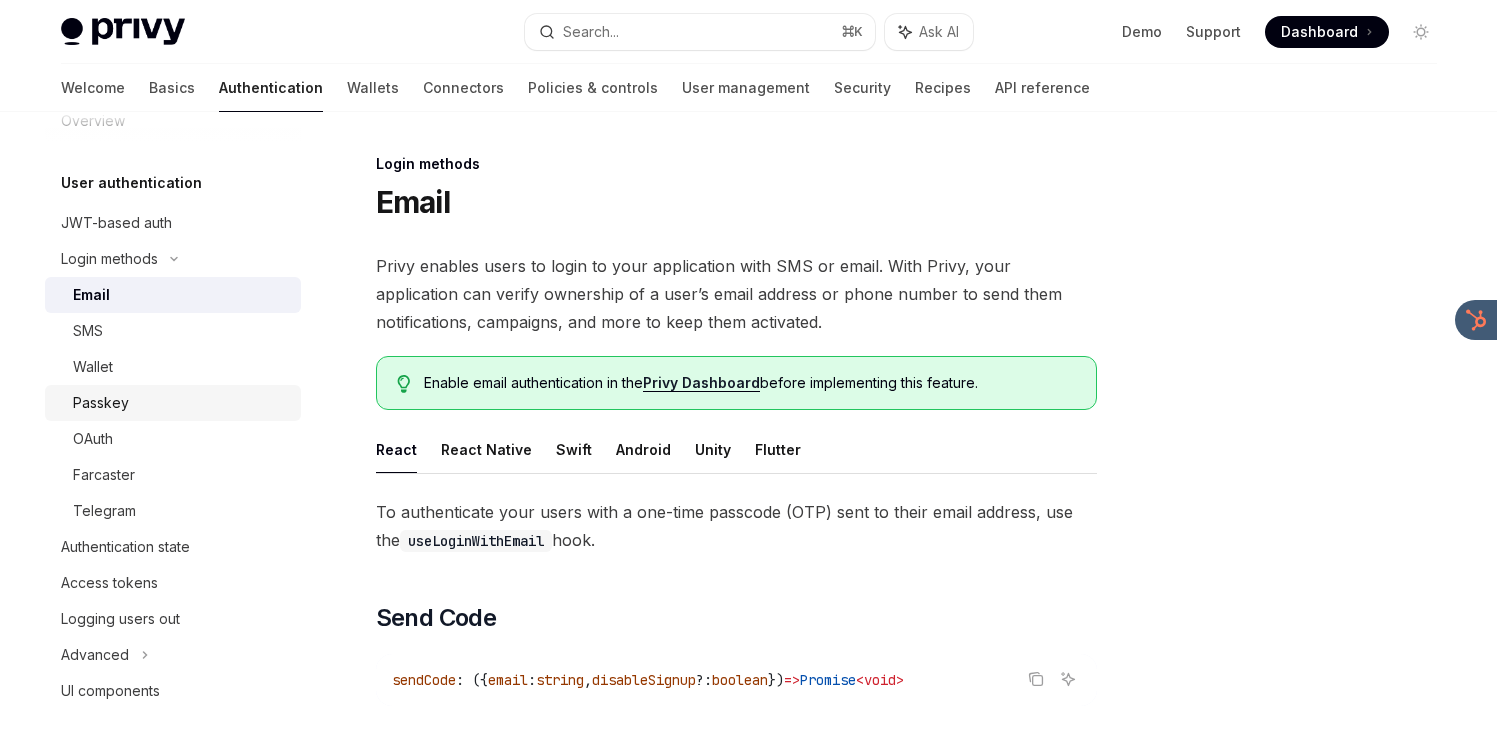 scroll, scrollTop: 51, scrollLeft: 0, axis: vertical 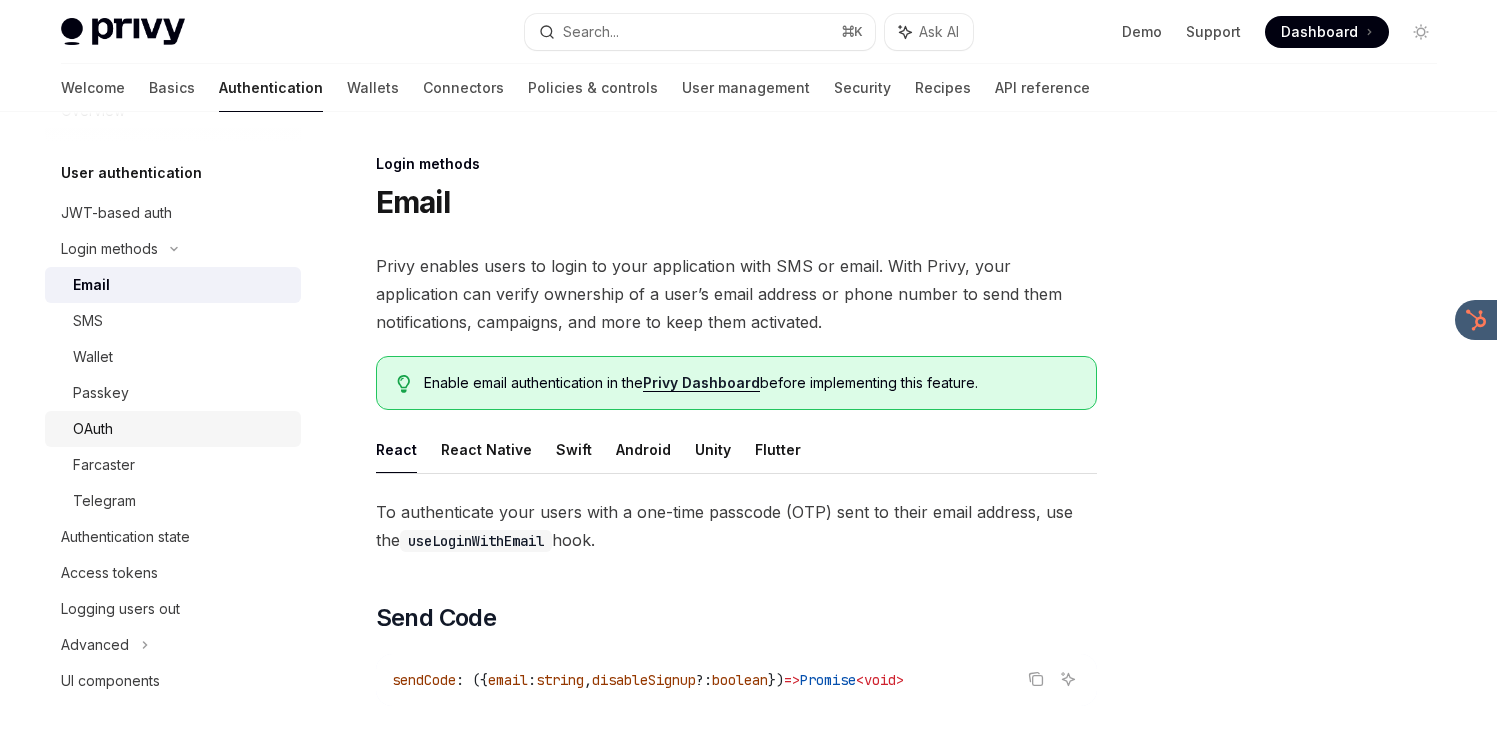 click on "OAuth" at bounding box center [181, 429] 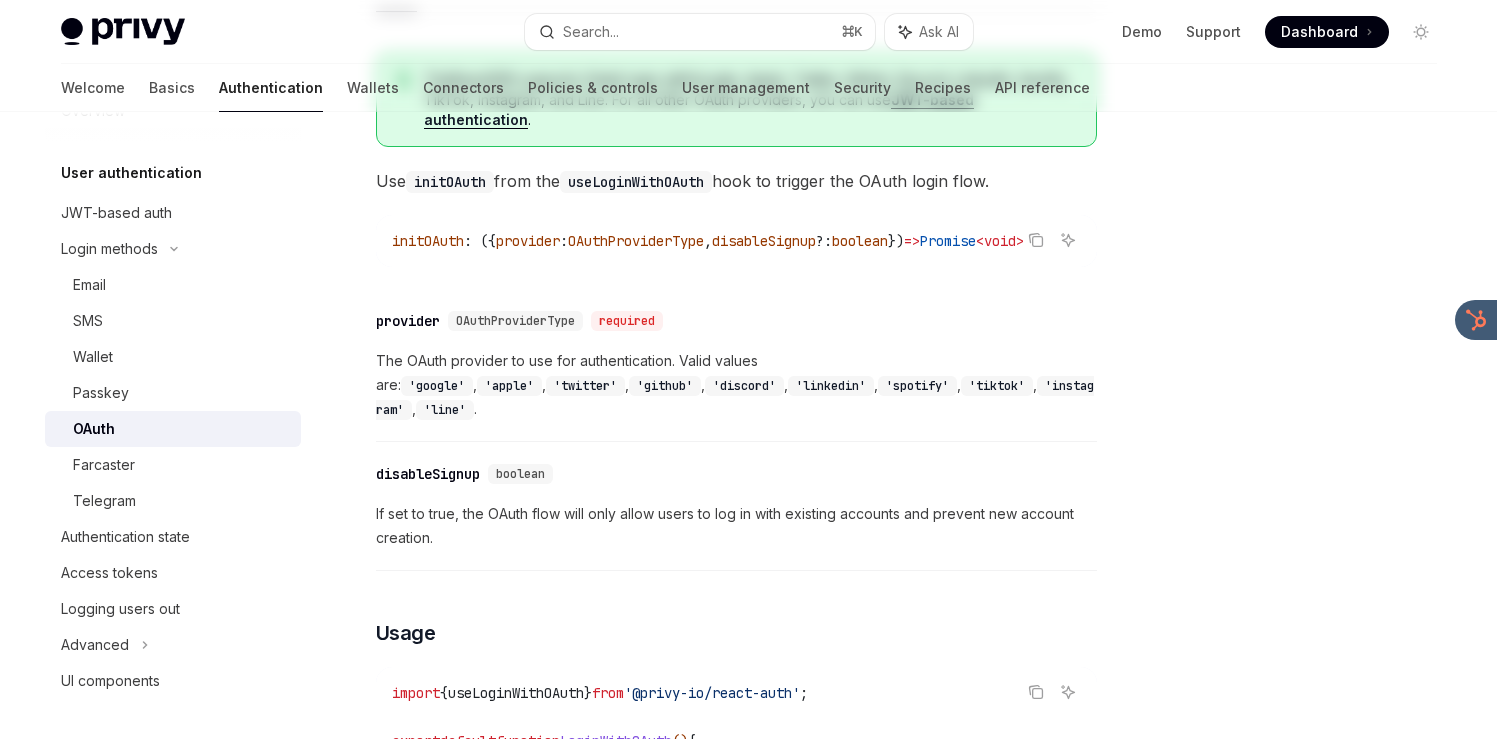 scroll, scrollTop: 0, scrollLeft: 0, axis: both 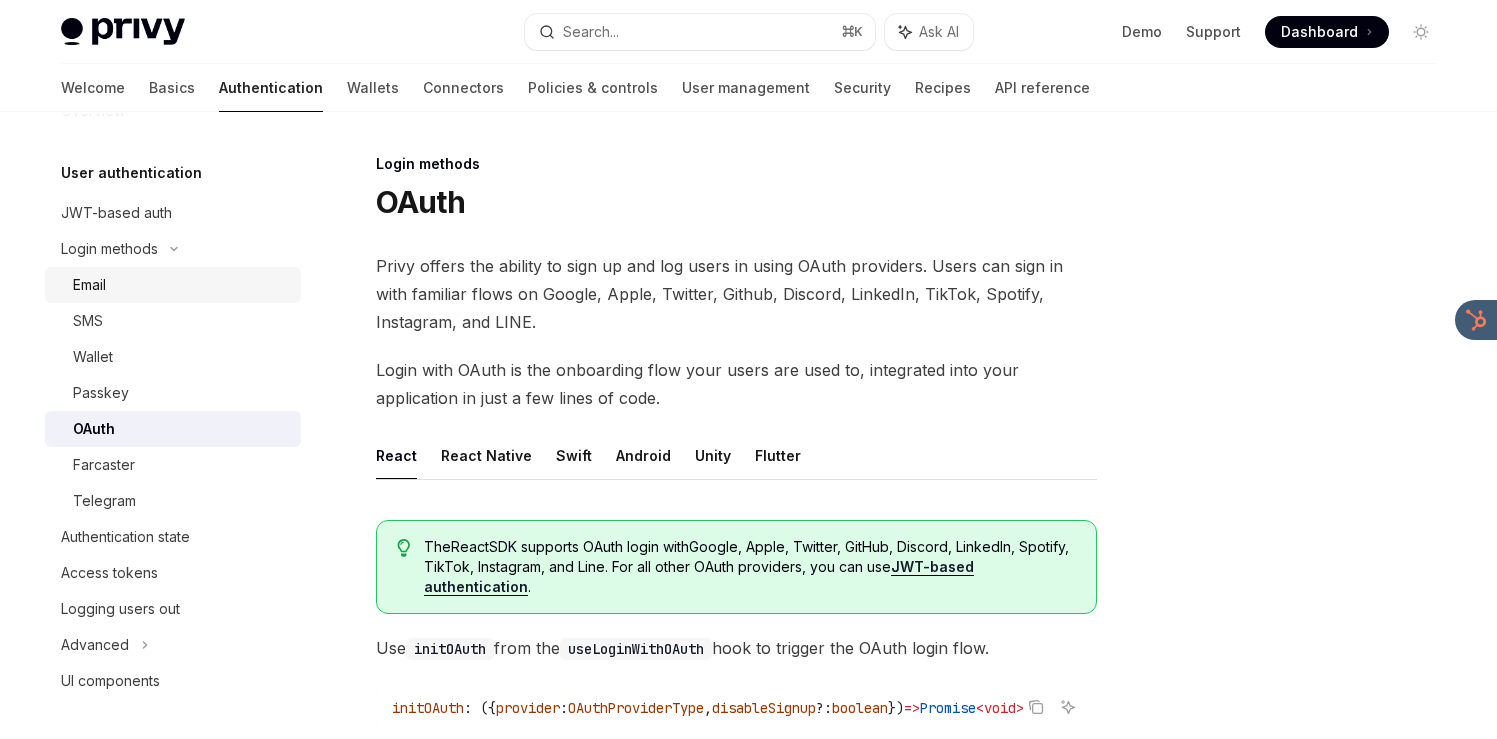 click on "Email" at bounding box center [89, 285] 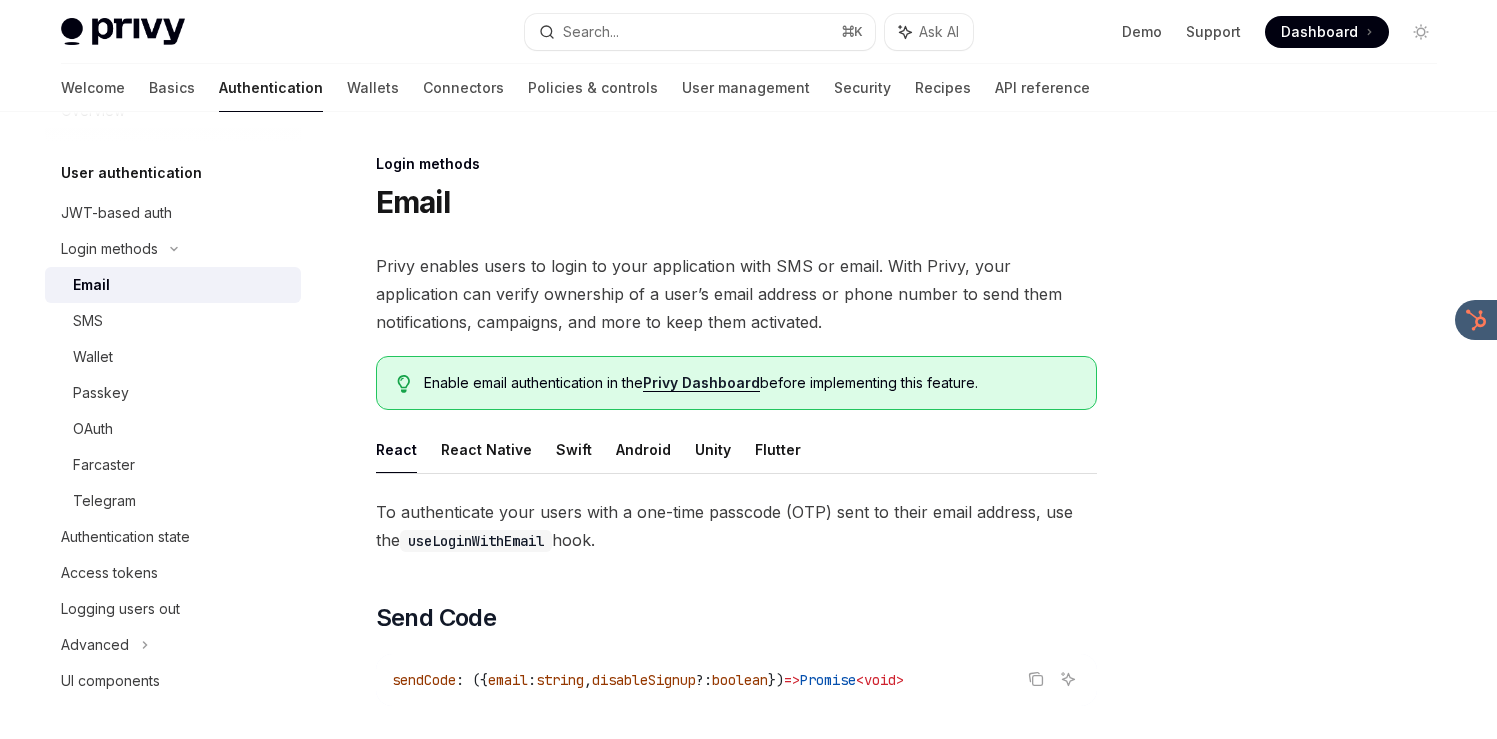 type on "*" 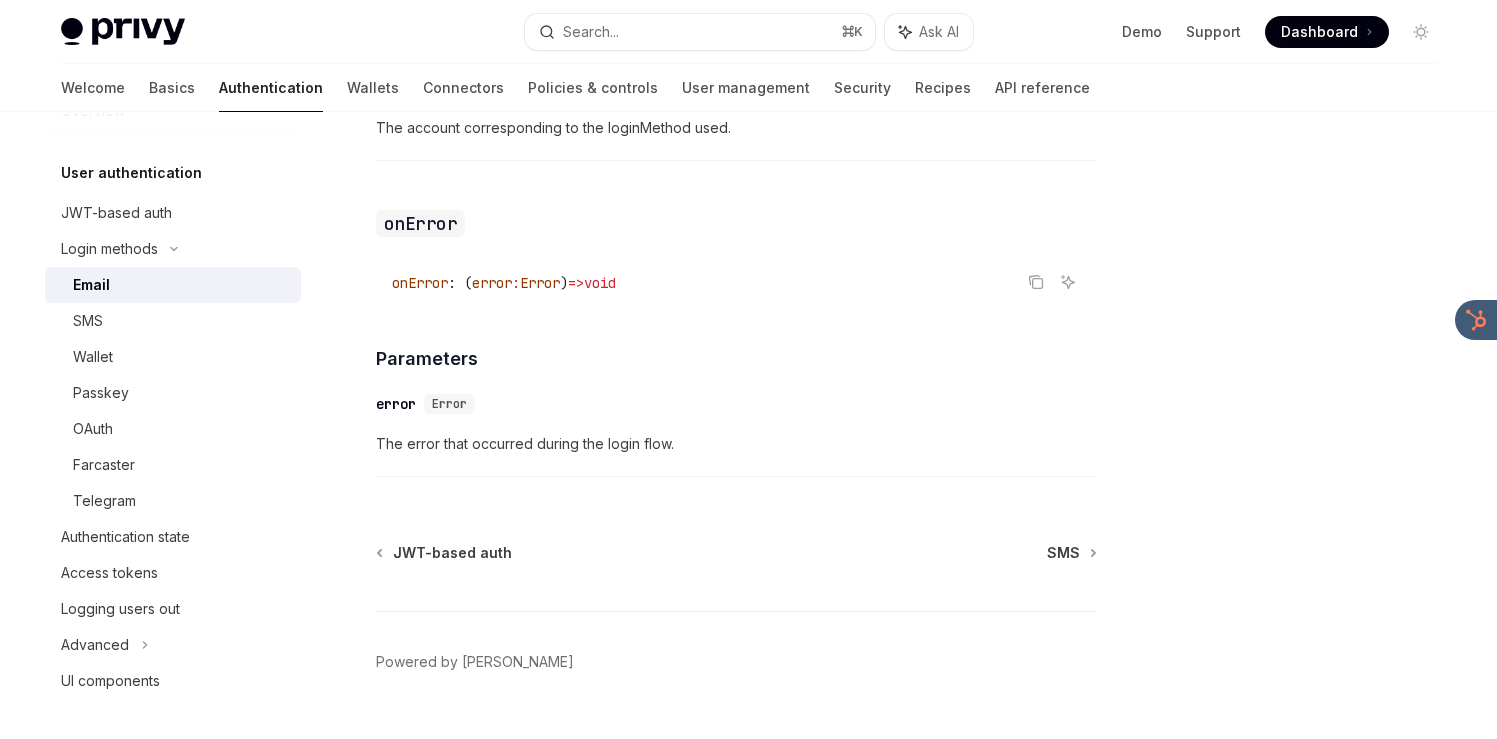 scroll, scrollTop: 3783, scrollLeft: 0, axis: vertical 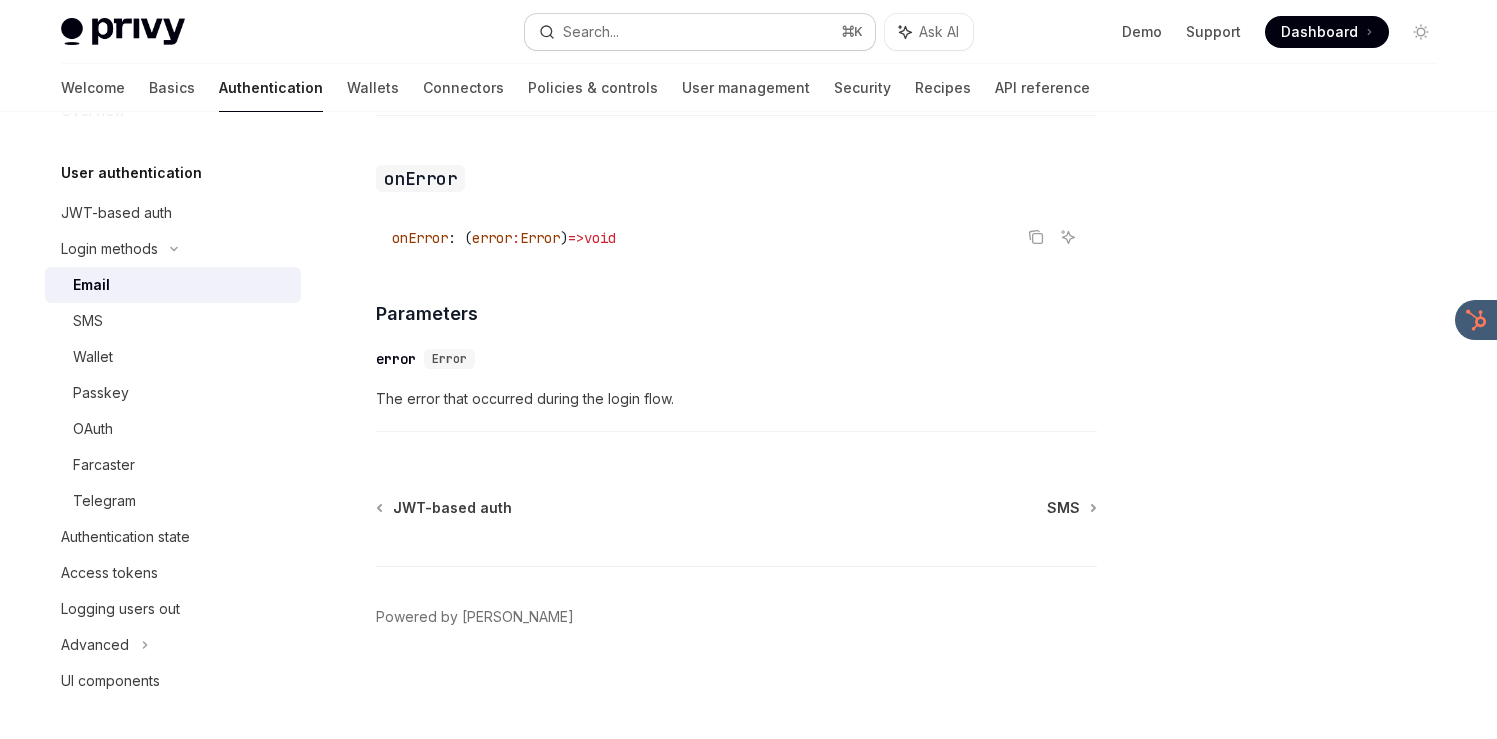 click on "Search... ⌘ K" at bounding box center (700, 32) 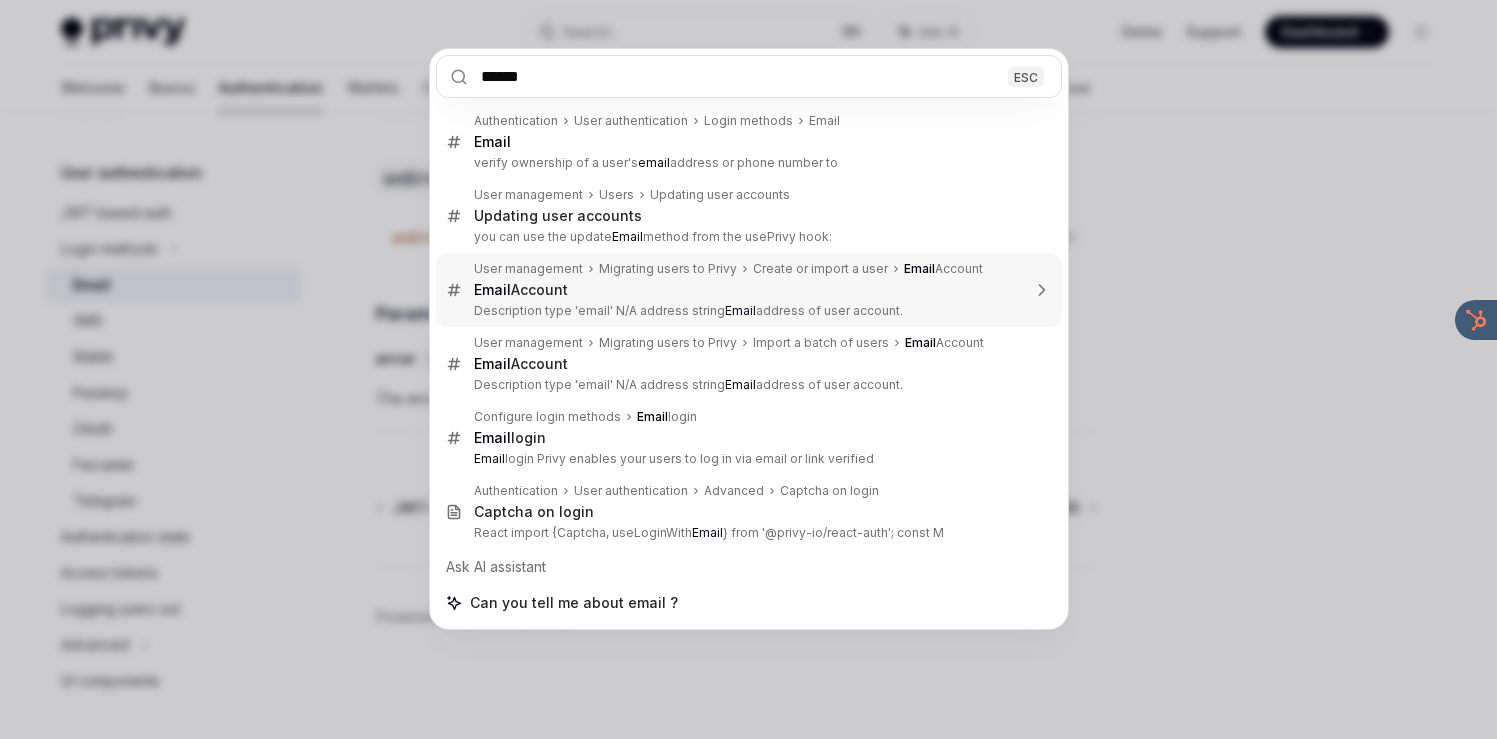 type on "*******" 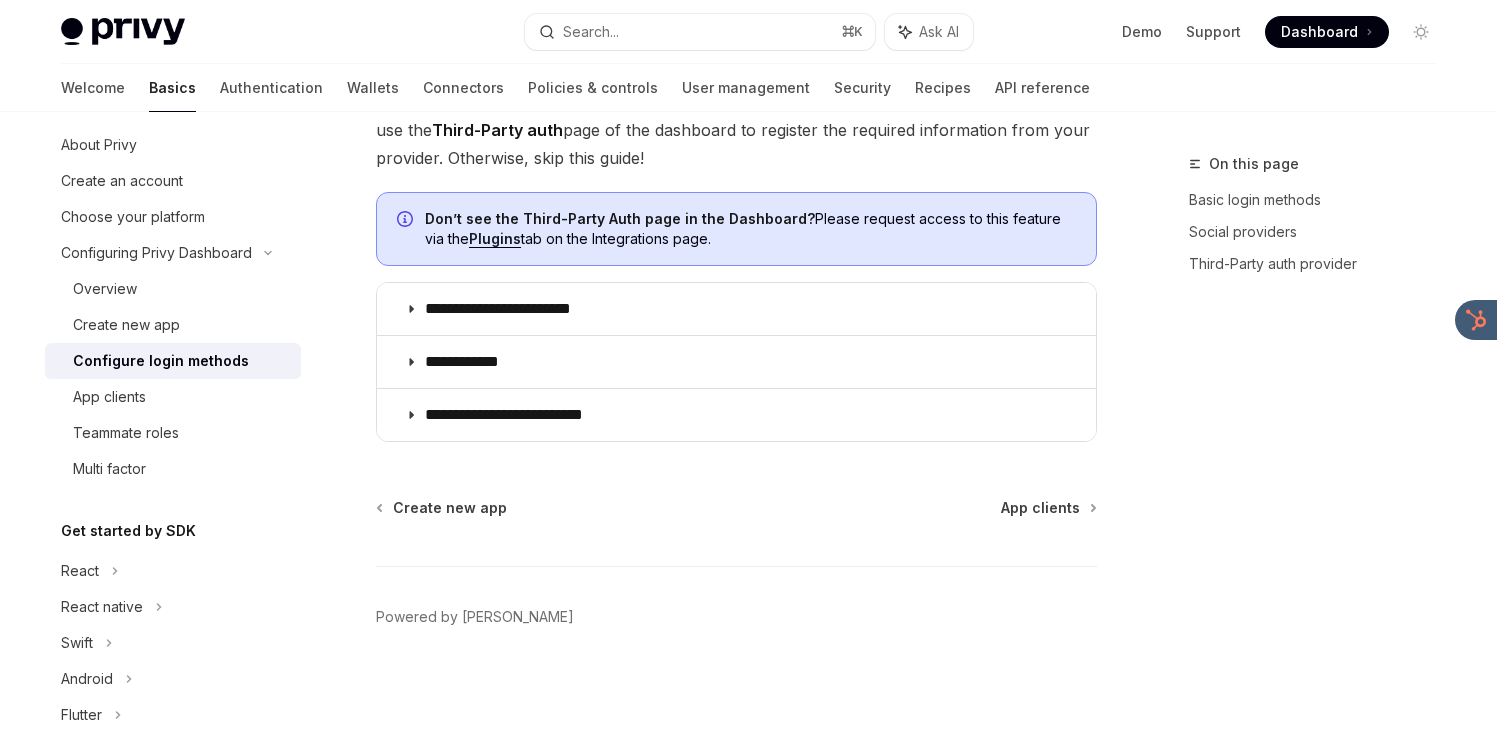 scroll, scrollTop: 112, scrollLeft: 0, axis: vertical 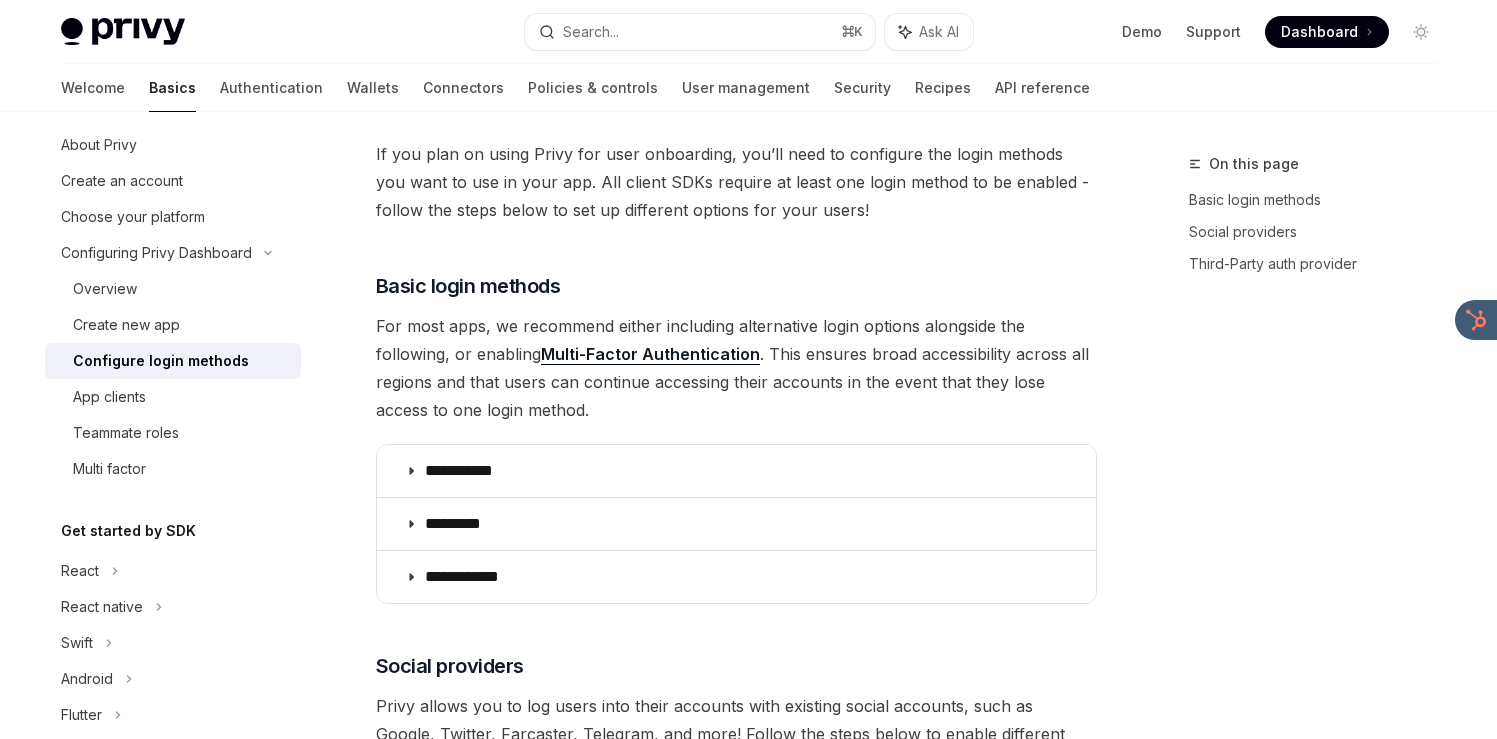 type on "*" 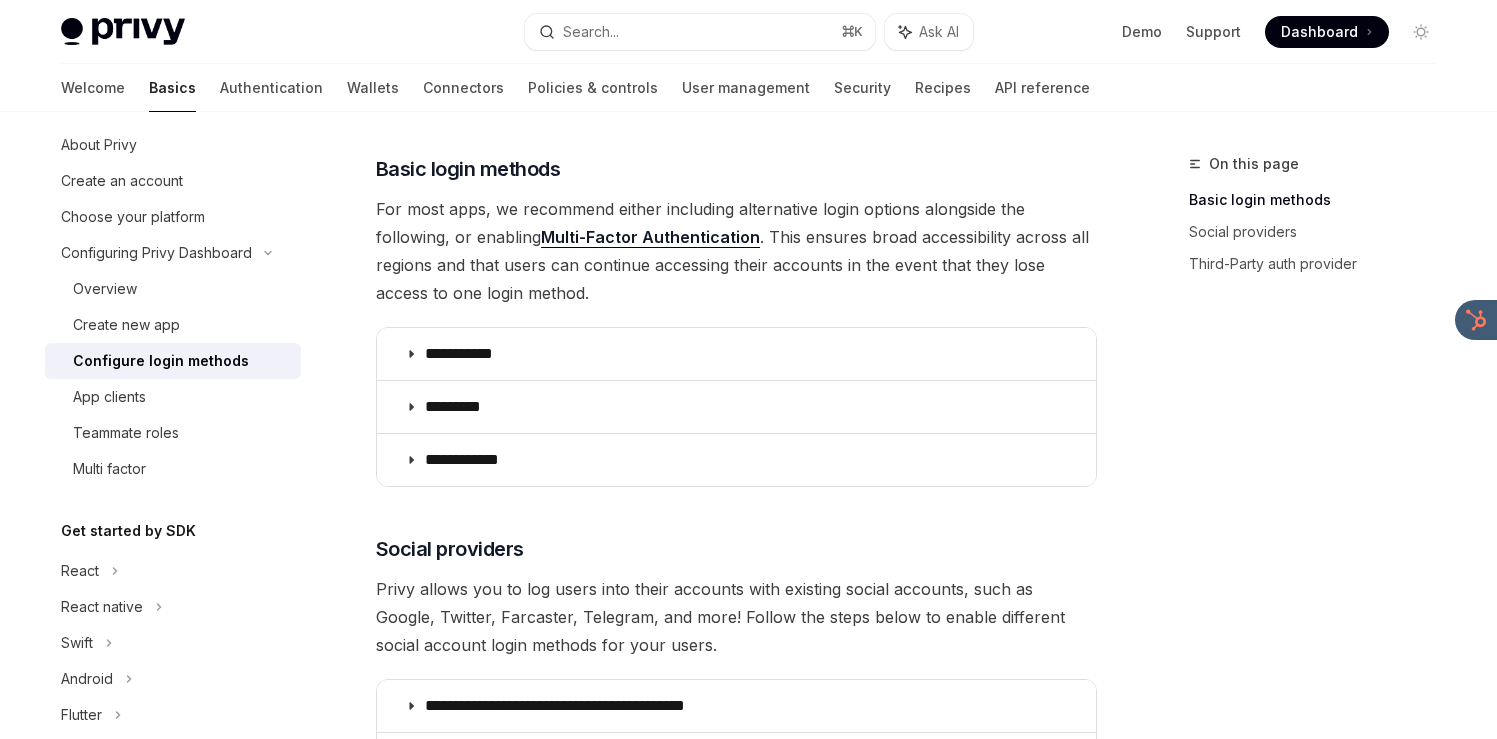scroll, scrollTop: 295, scrollLeft: 0, axis: vertical 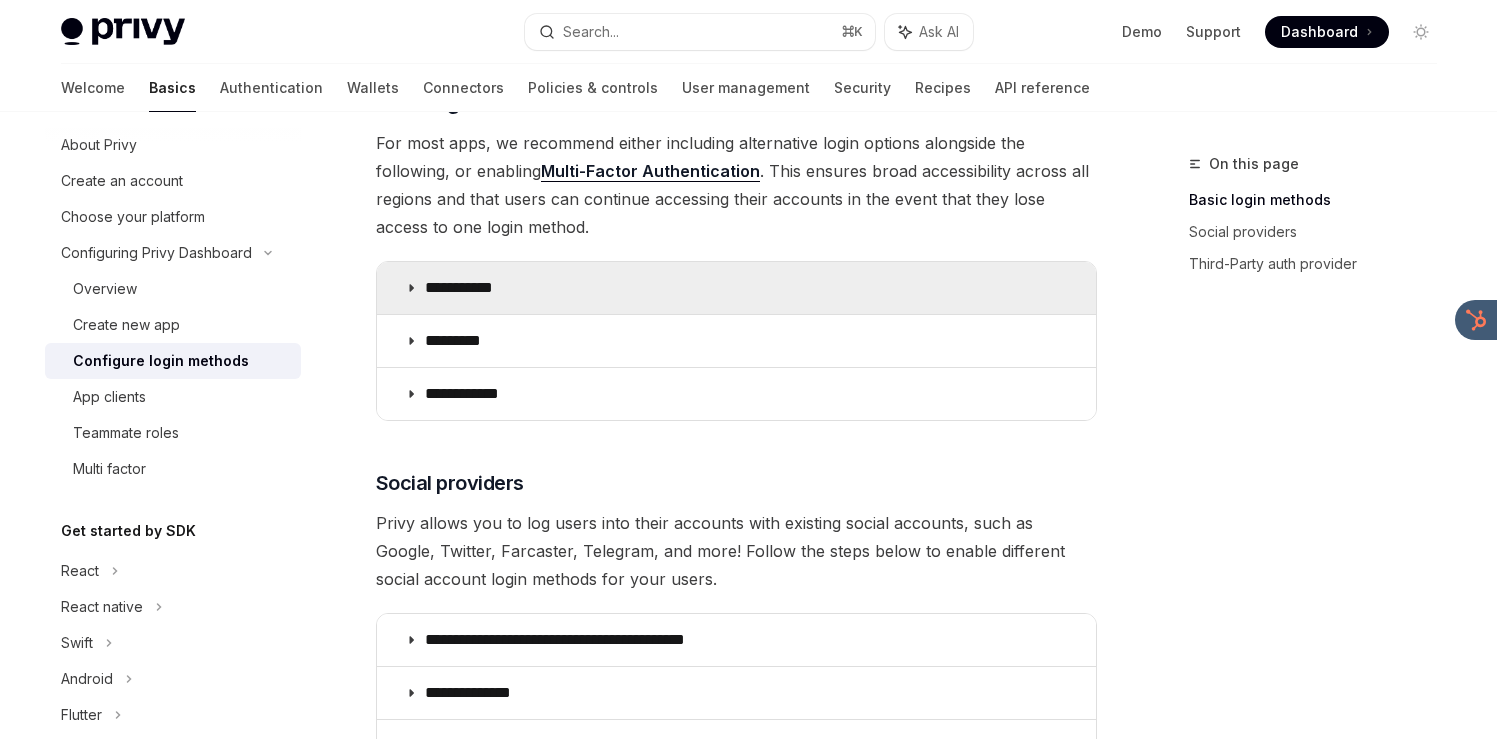 click on "**********" at bounding box center [736, 288] 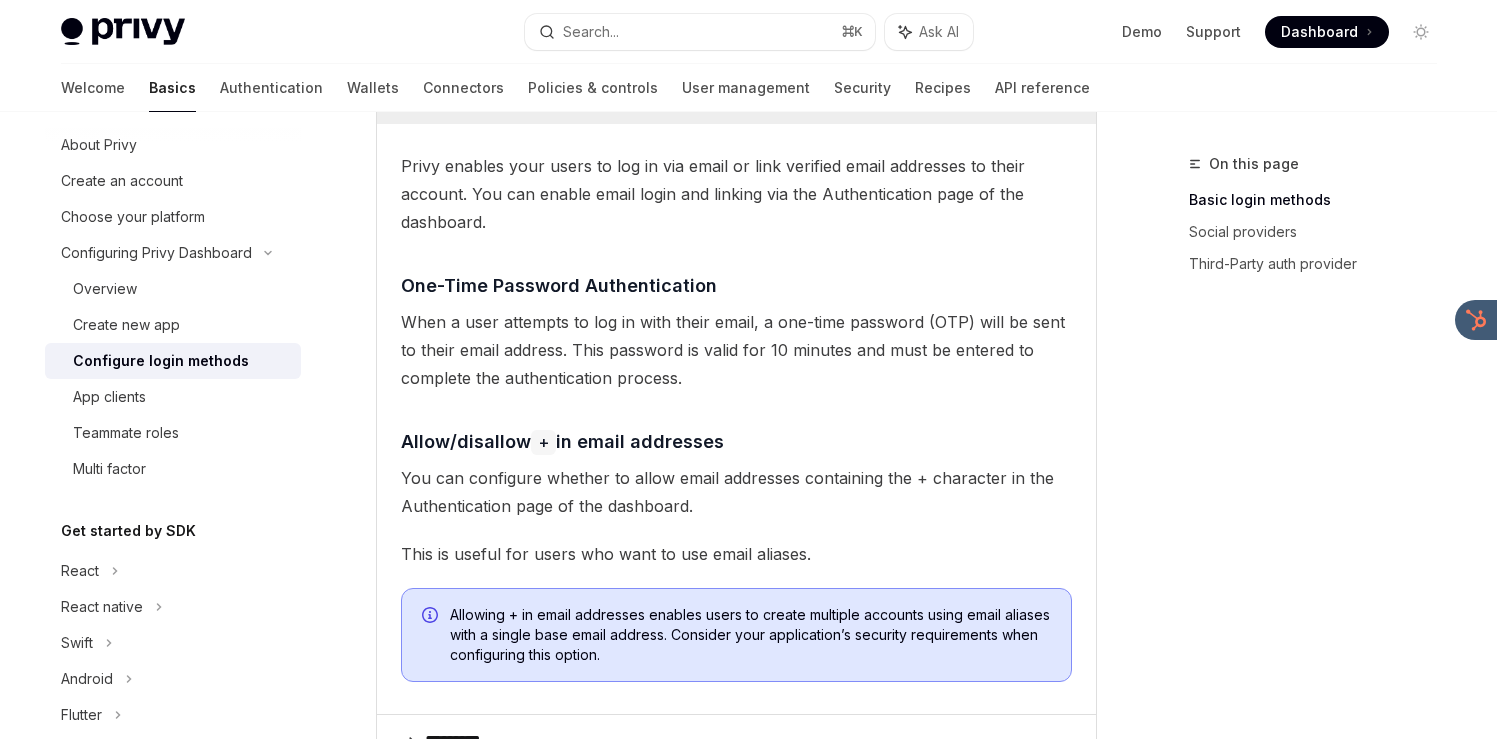 scroll, scrollTop: 479, scrollLeft: 0, axis: vertical 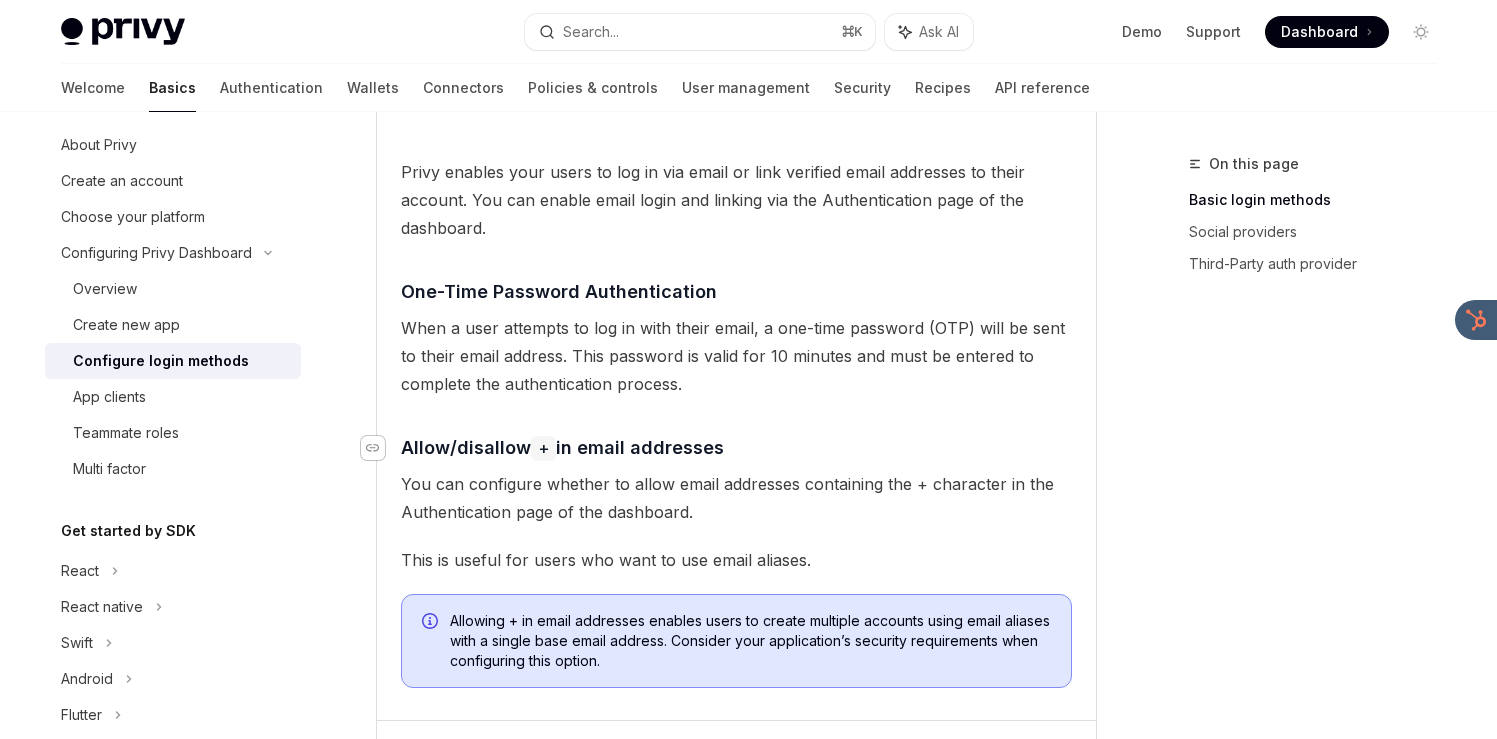 click 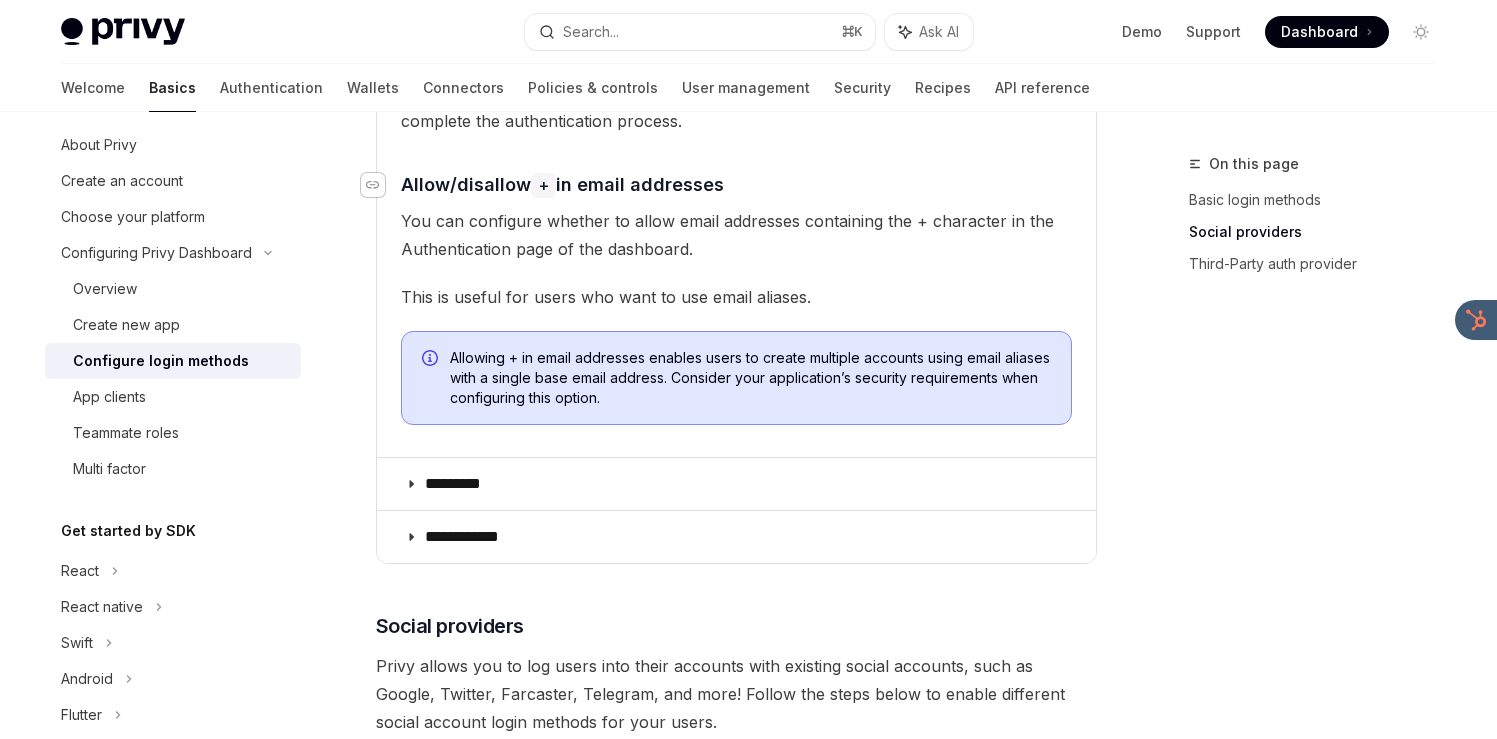 scroll, scrollTop: 761, scrollLeft: 0, axis: vertical 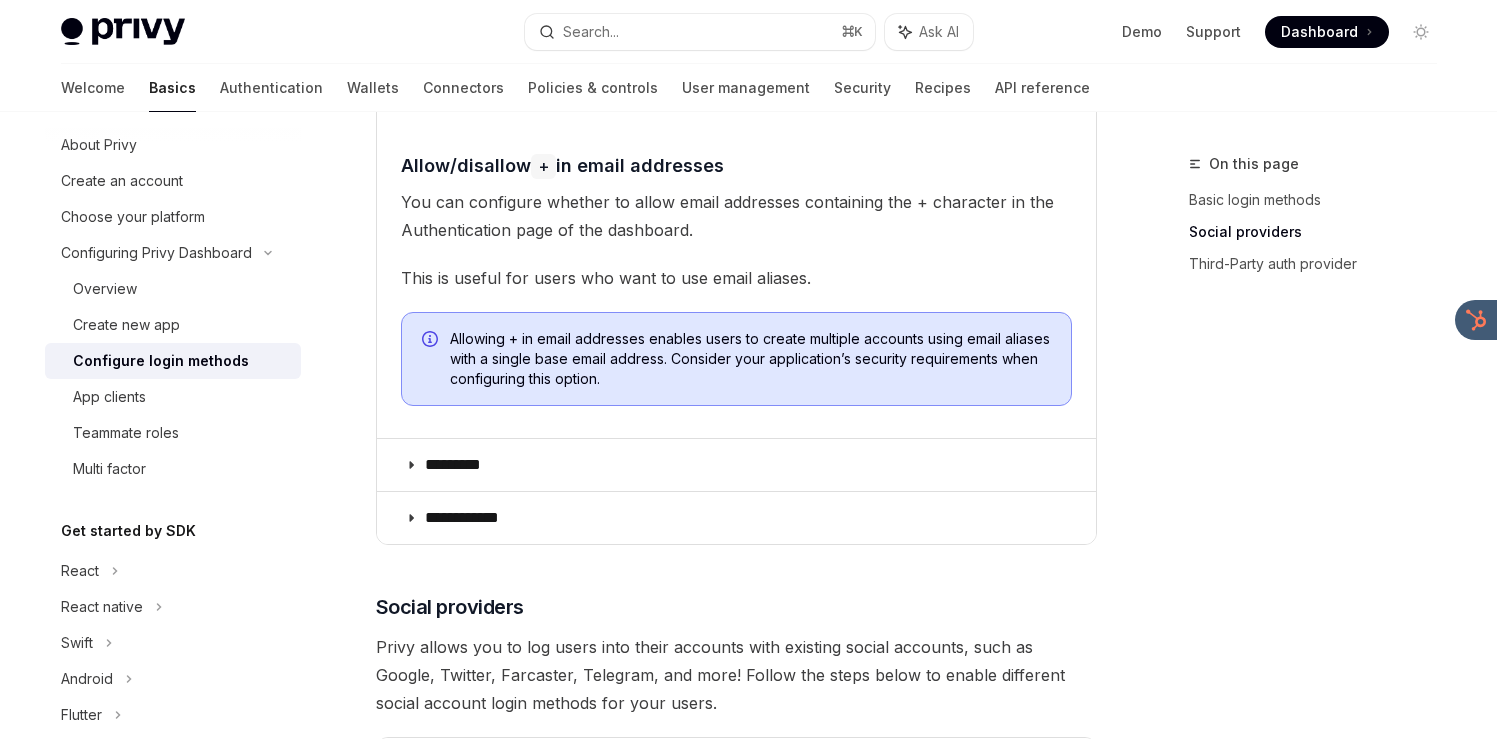 click on "Allowing + in email addresses enables users to create multiple accounts using
email aliases with a single base email address. Consider your application’s
security requirements when configuring this option." at bounding box center (750, 359) 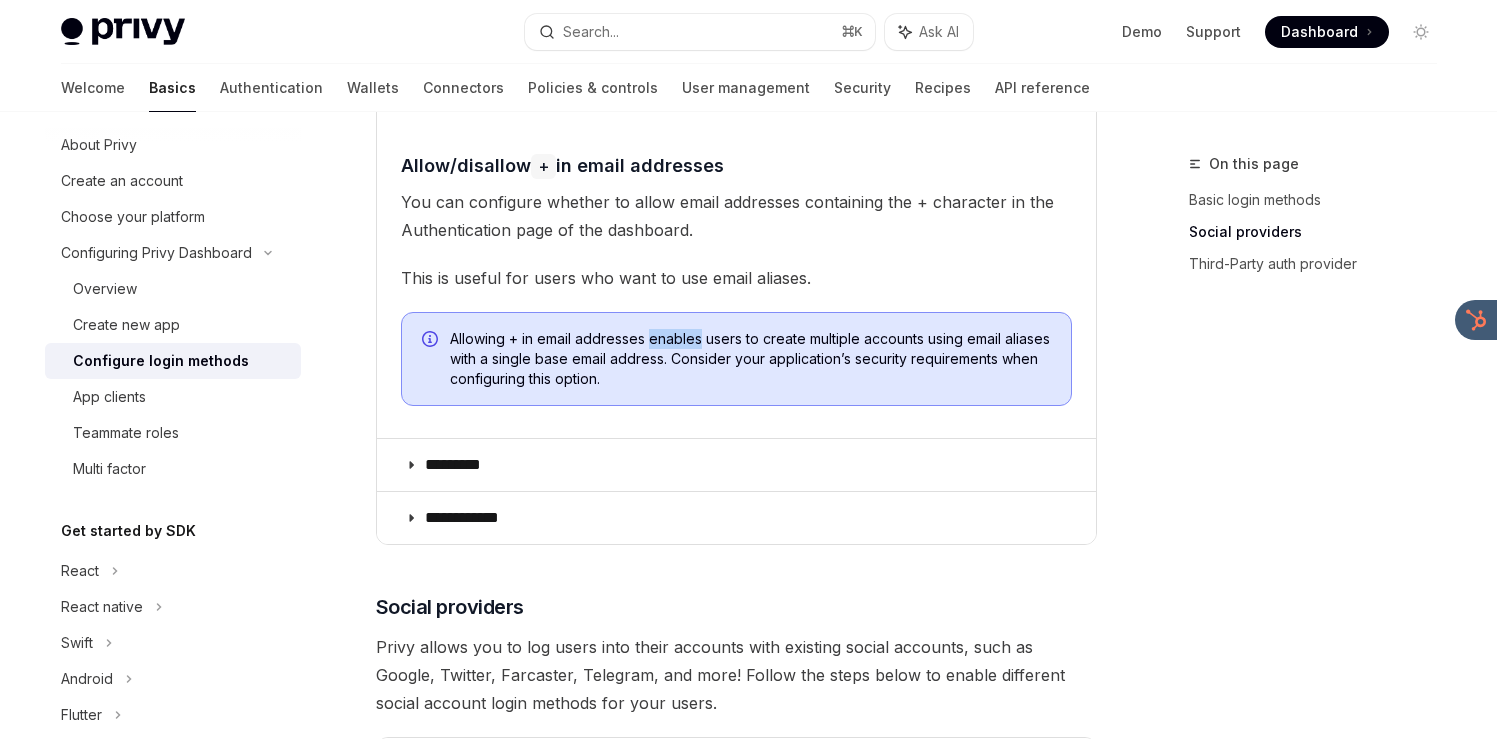 click on "Allowing + in email addresses enables users to create multiple accounts using
email aliases with a single base email address. Consider your application’s
security requirements when configuring this option." at bounding box center (750, 359) 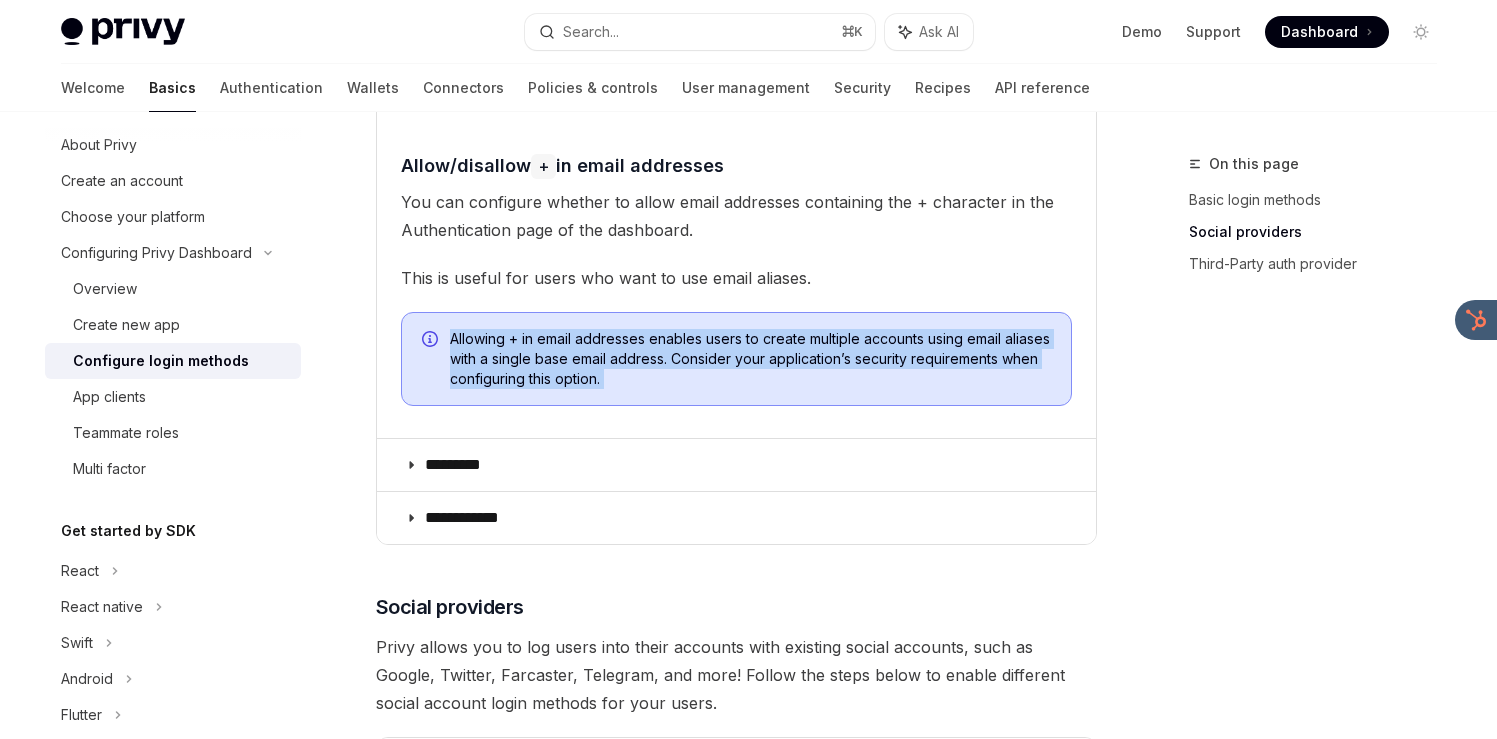 click on "Allowing + in email addresses enables users to create multiple accounts using
email aliases with a single base email address. Consider your application’s
security requirements when configuring this option." at bounding box center (750, 359) 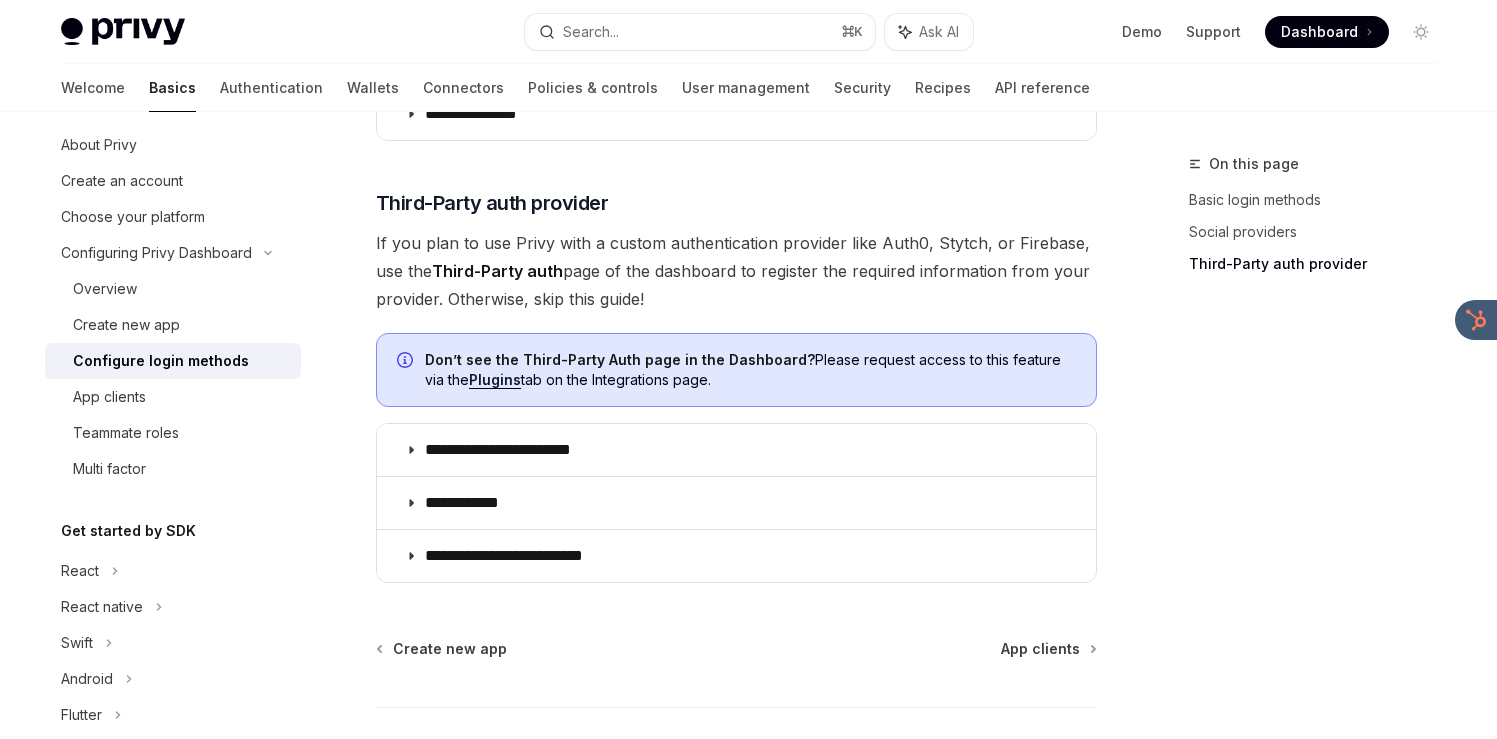 scroll, scrollTop: 1519, scrollLeft: 0, axis: vertical 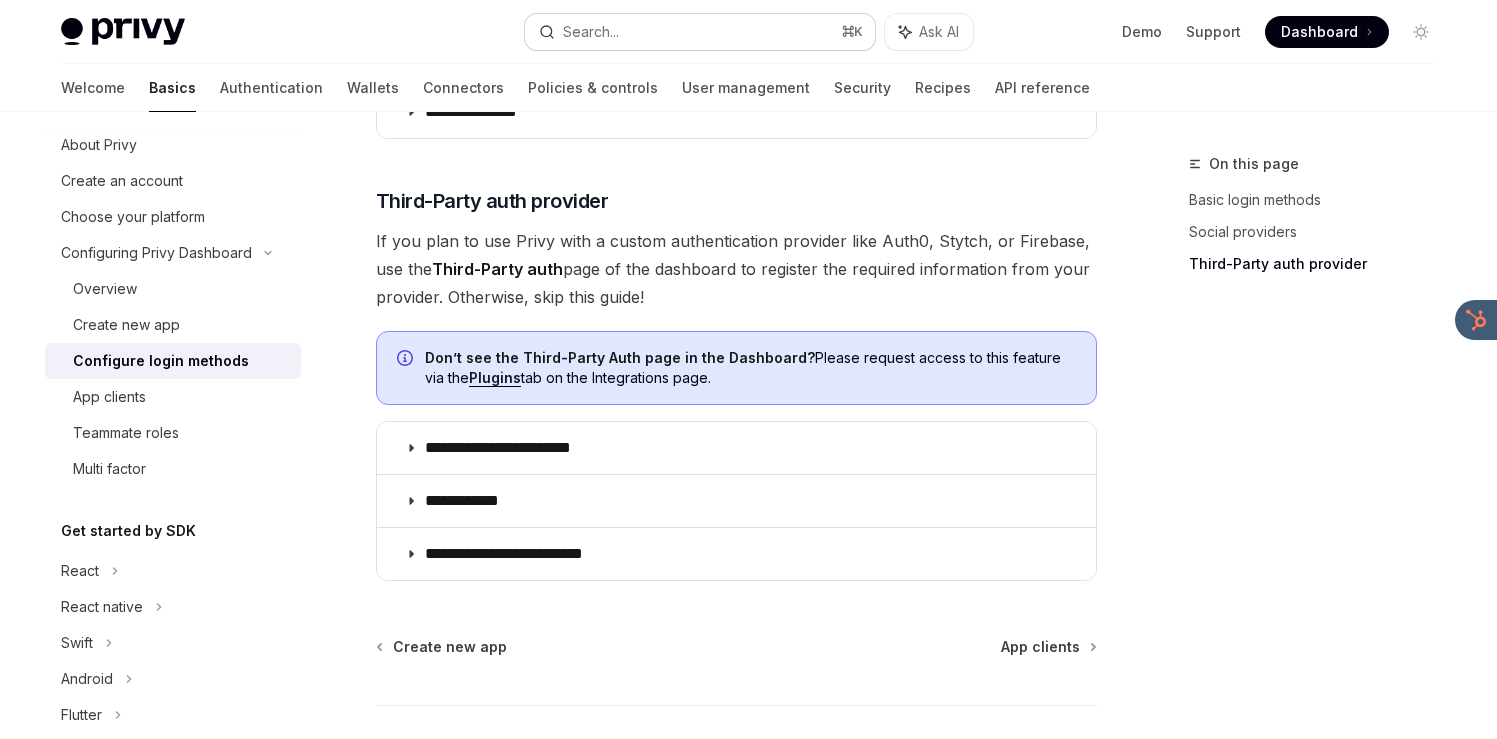 click on "Search... ⌘ K" at bounding box center (700, 32) 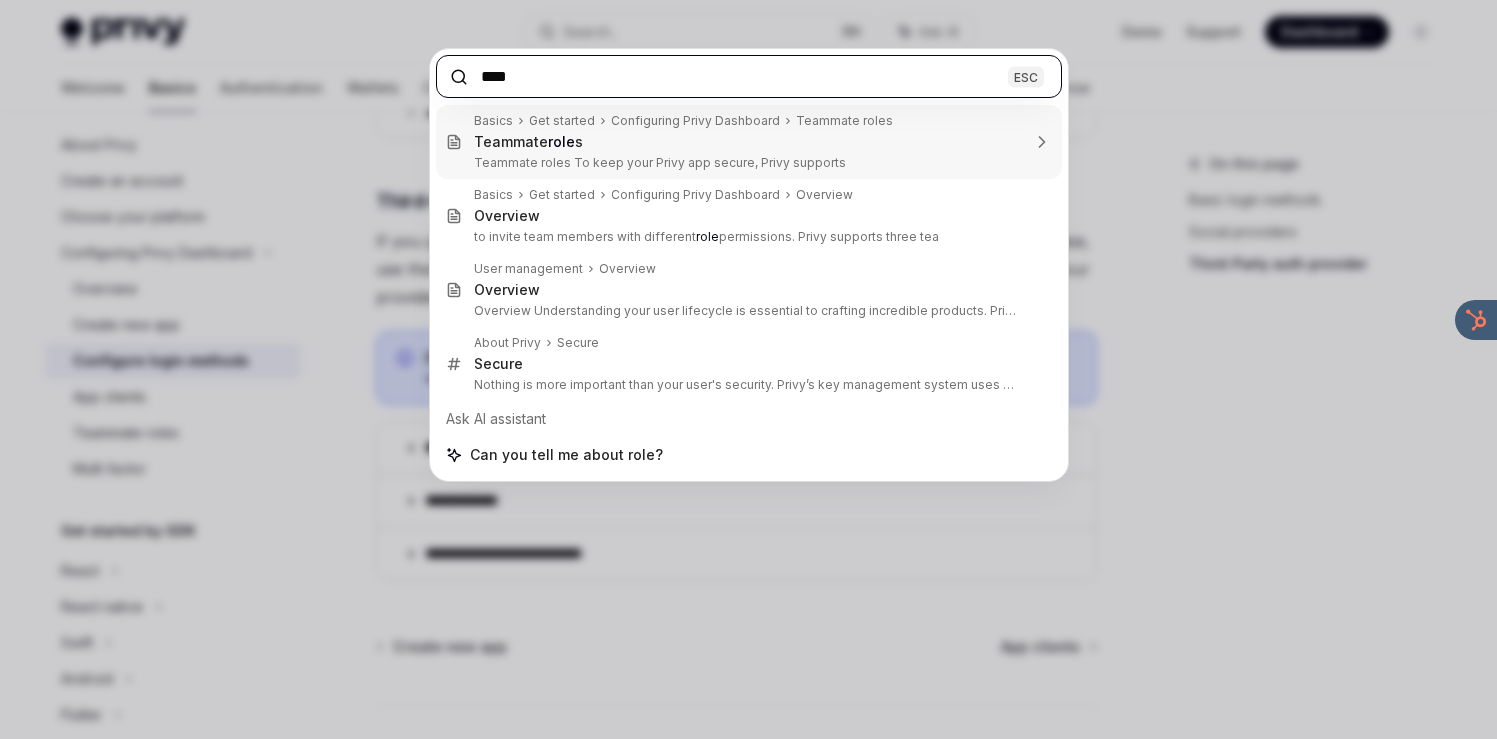 type on "****" 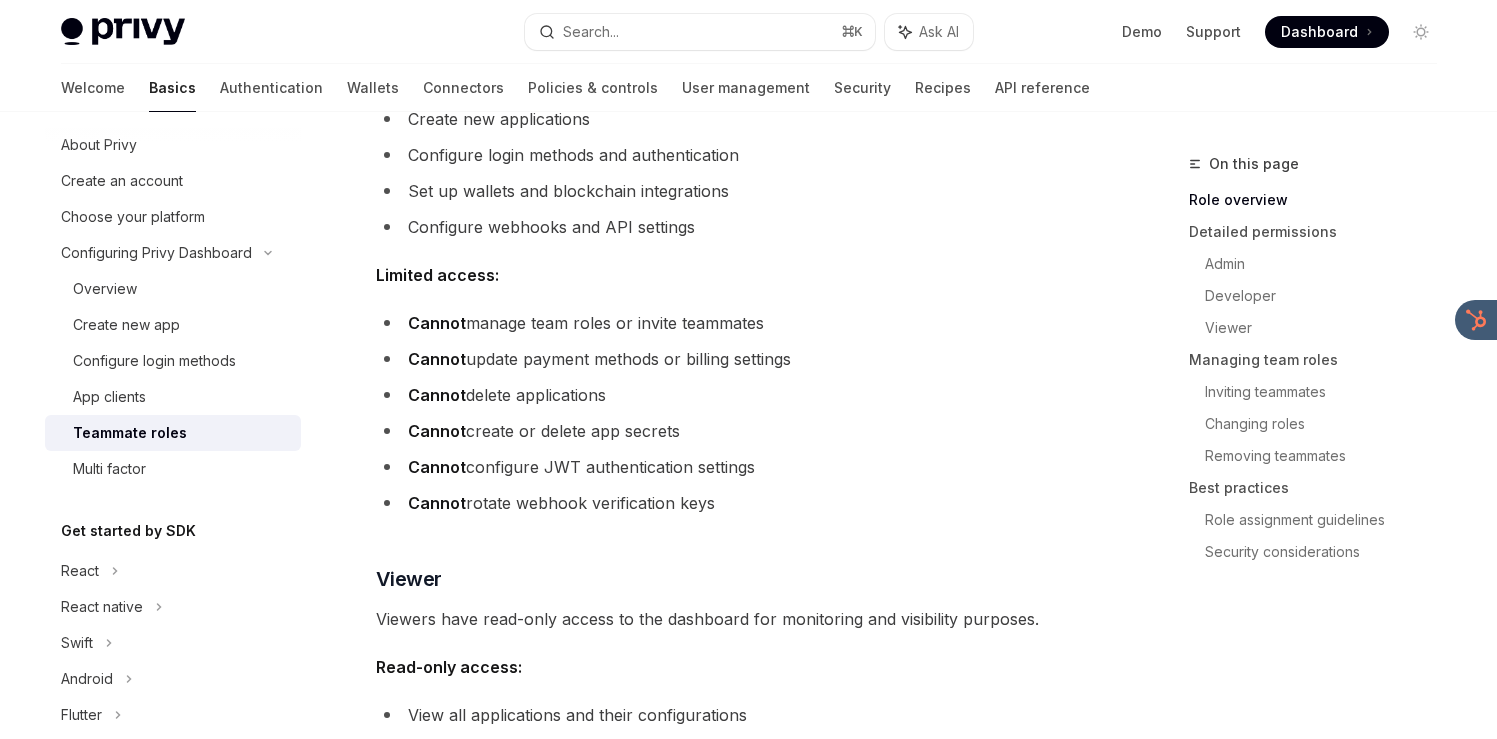scroll, scrollTop: 112, scrollLeft: 0, axis: vertical 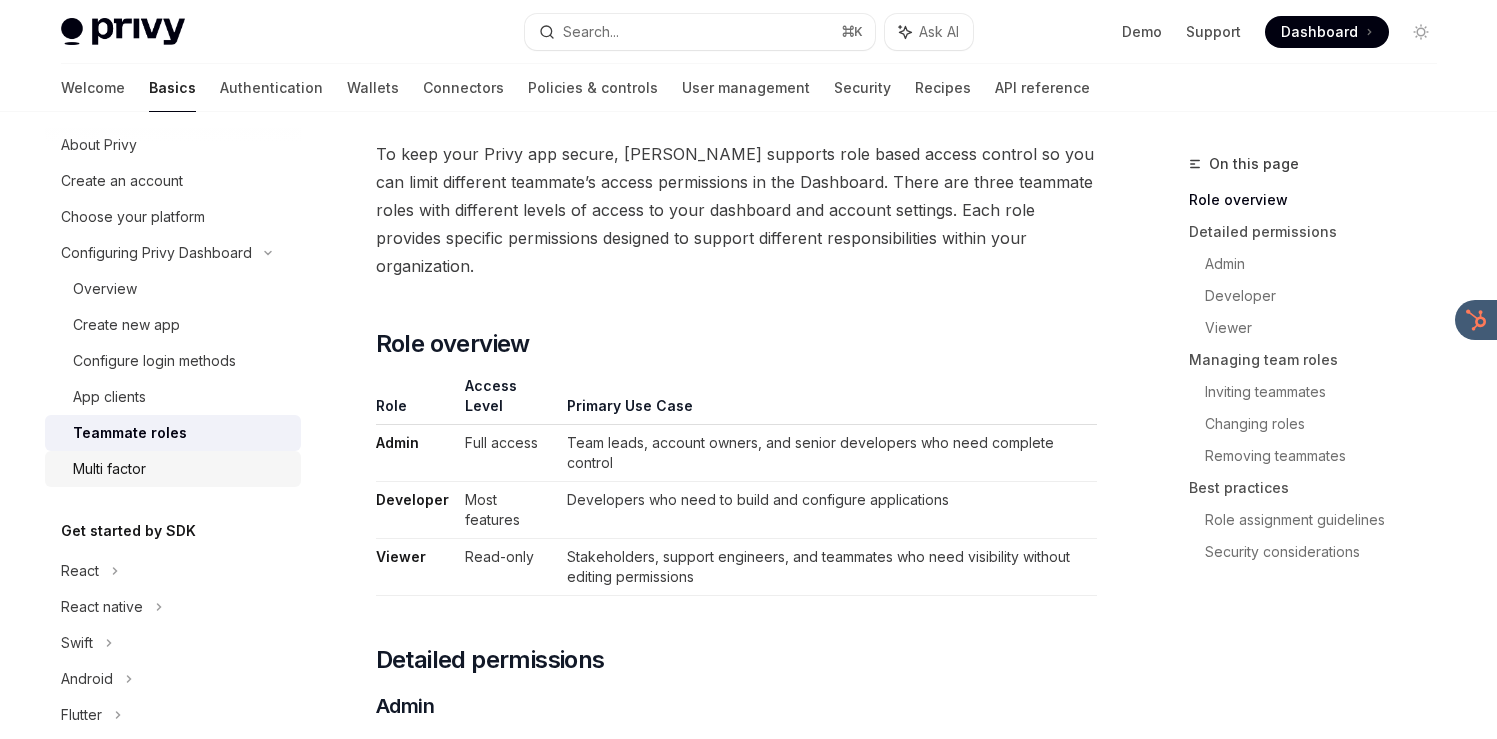 click on "Multi factor" at bounding box center (181, 469) 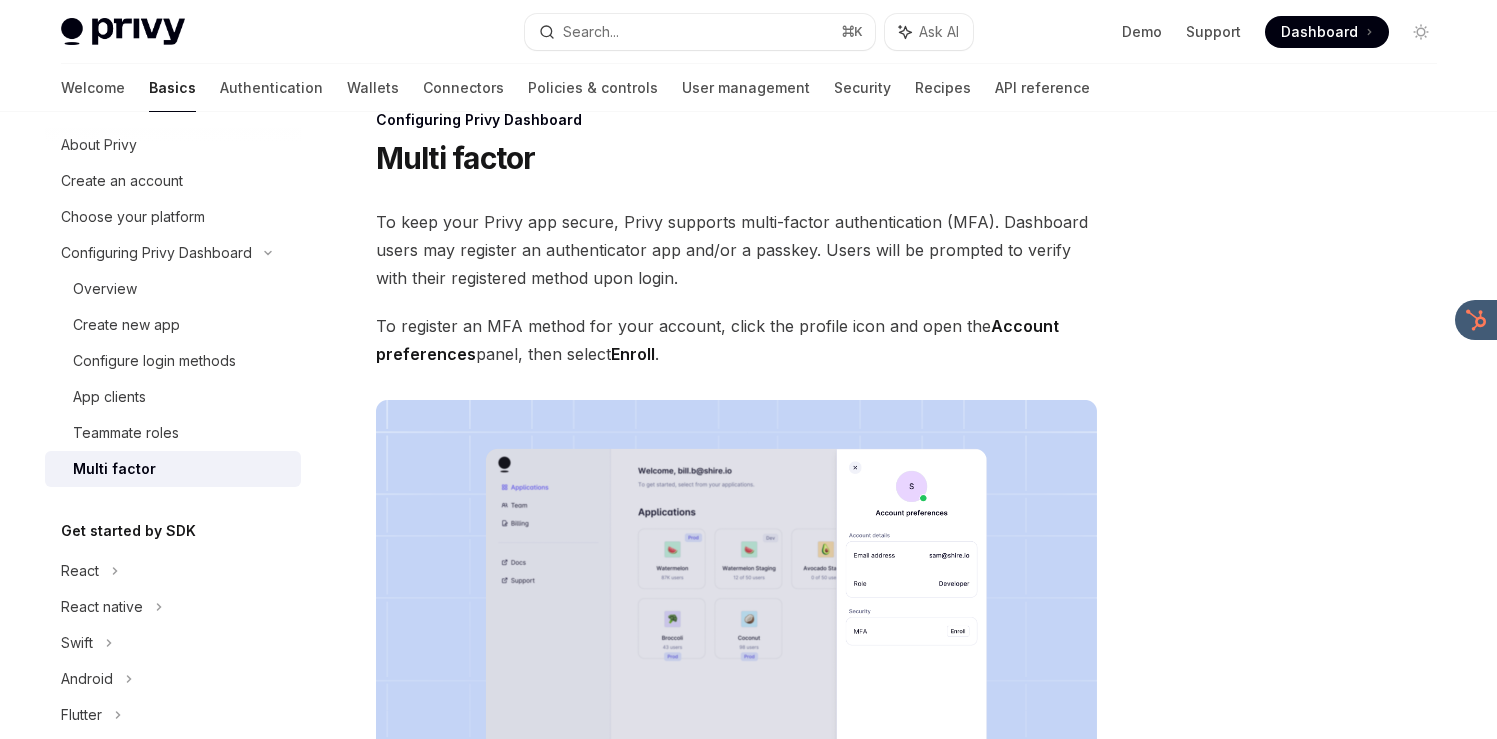 scroll, scrollTop: 0, scrollLeft: 0, axis: both 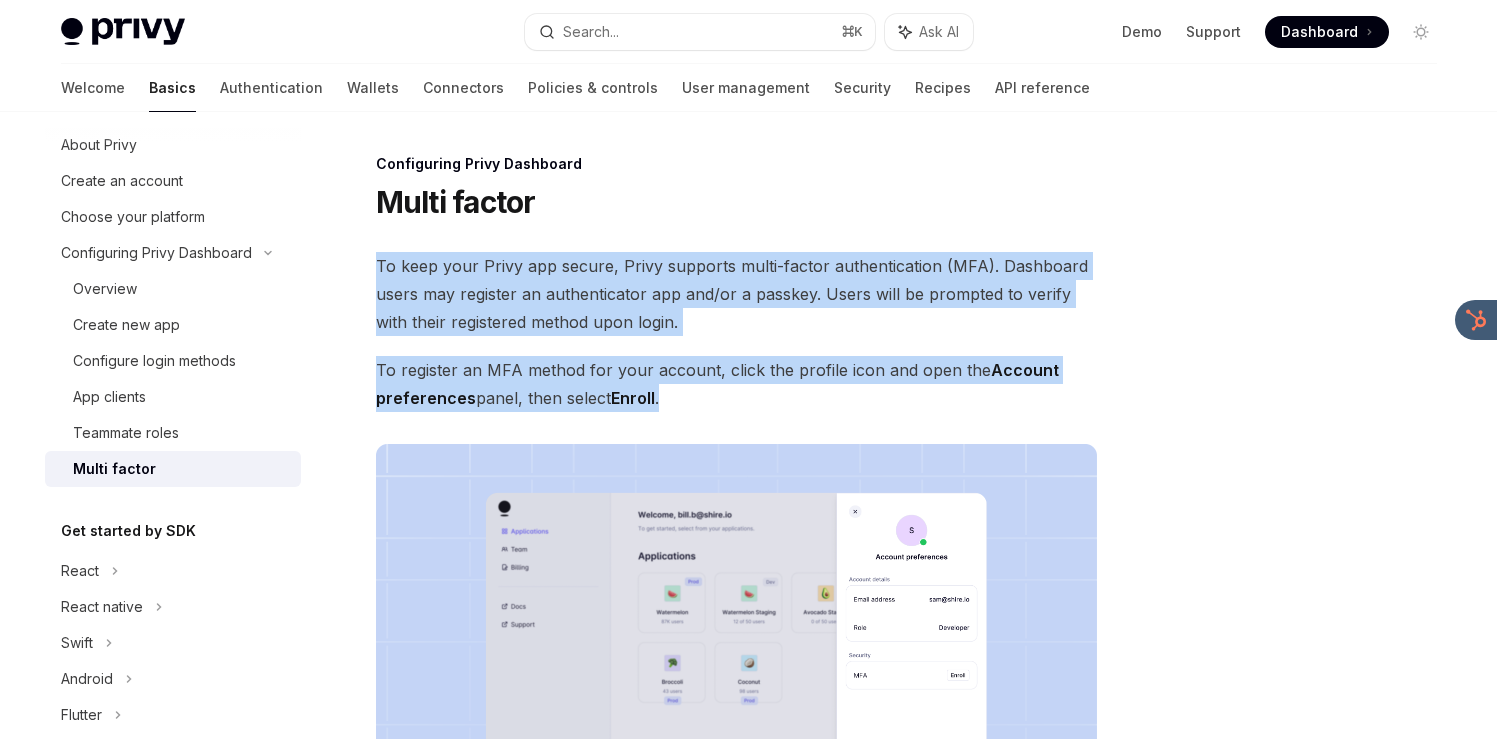 drag, startPoint x: 730, startPoint y: 205, endPoint x: 683, endPoint y: 396, distance: 196.69774 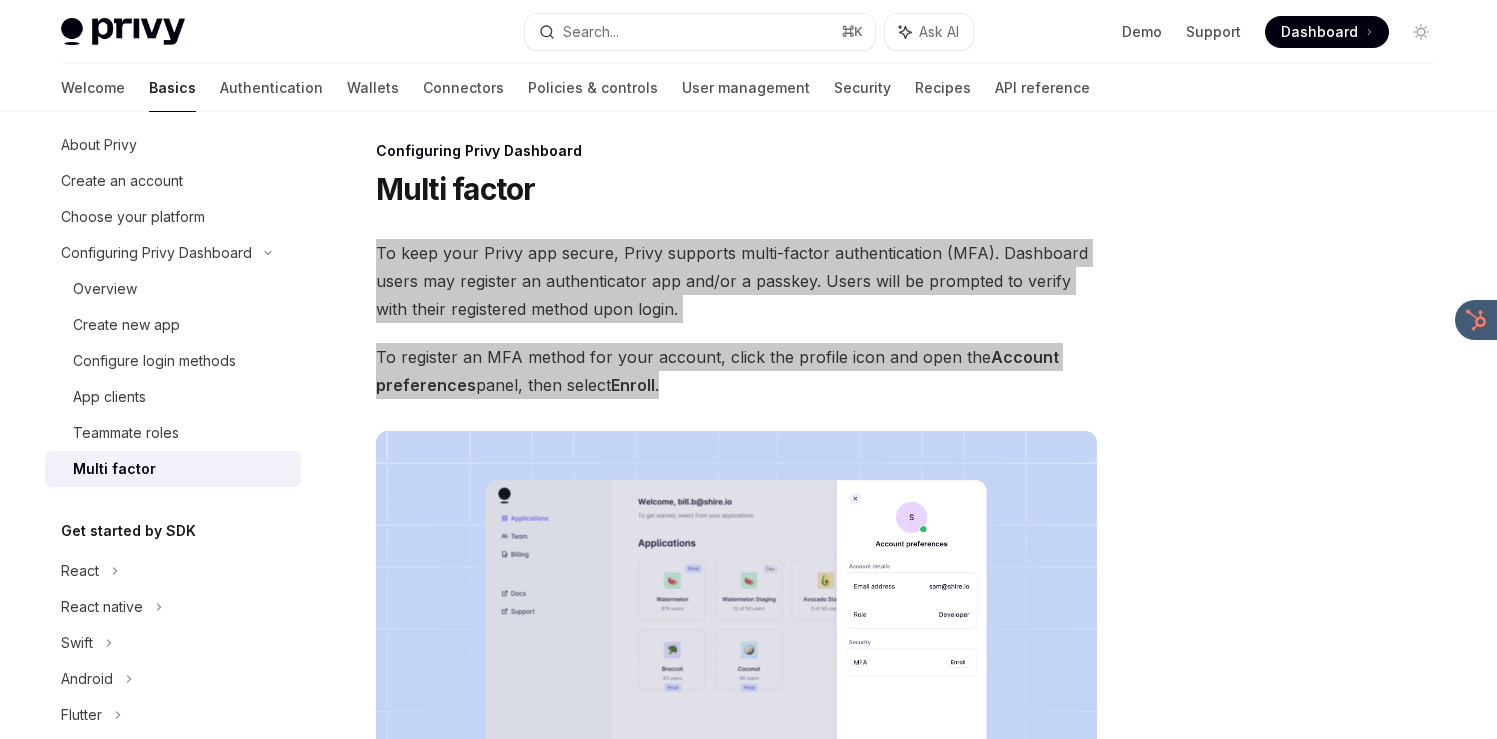 scroll, scrollTop: 0, scrollLeft: 0, axis: both 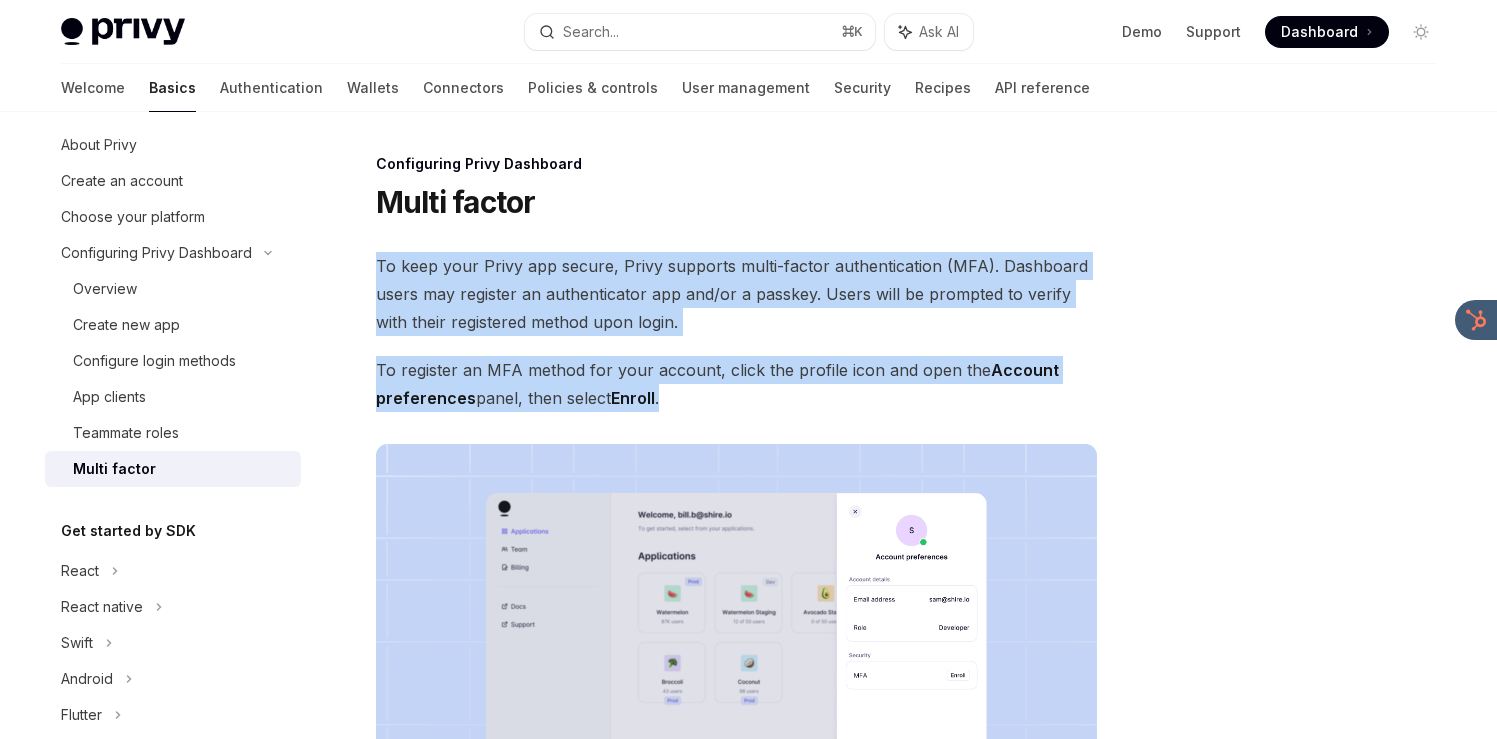click on "To register an MFA method for your account, click the profile icon and open the  Account preferences  panel, then select  Enroll ." at bounding box center (736, 384) 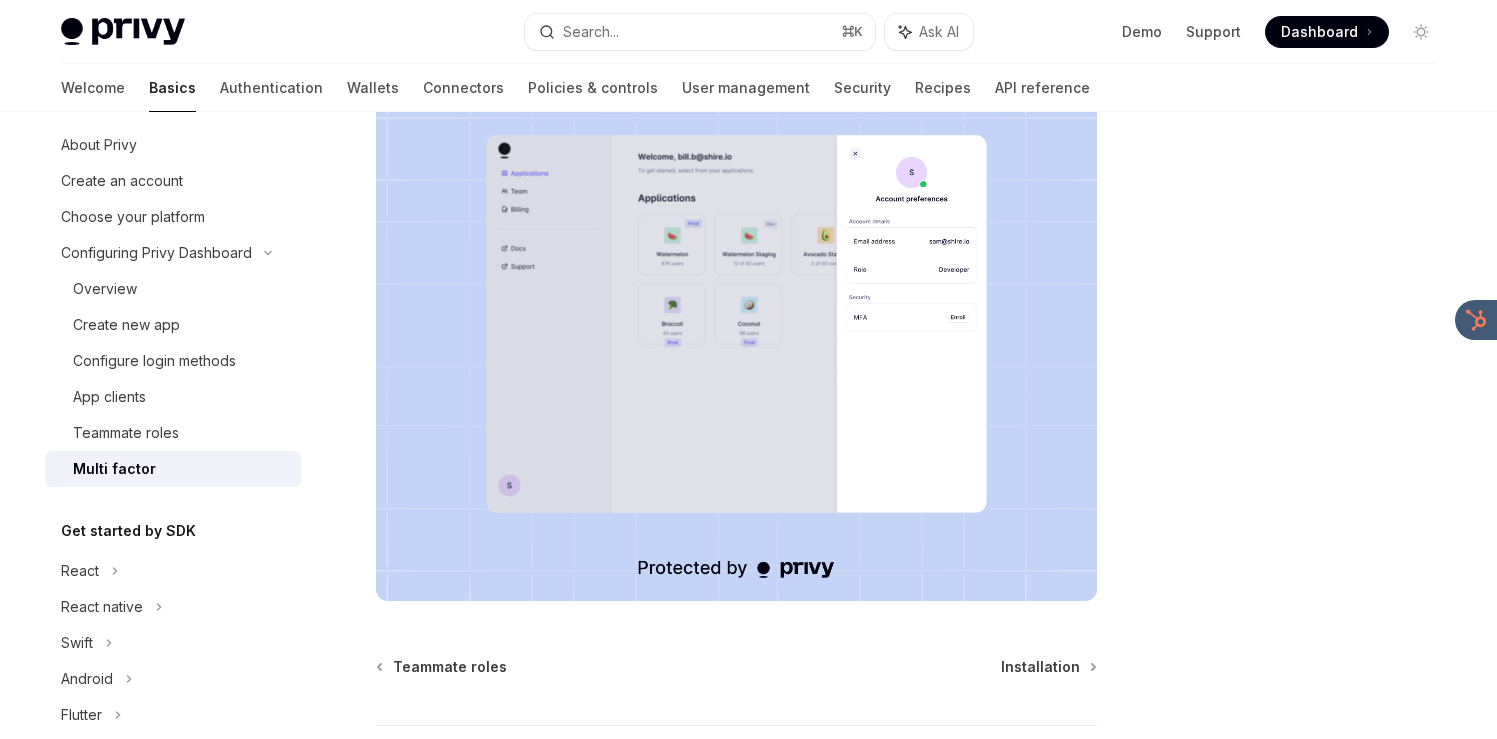 scroll, scrollTop: 0, scrollLeft: 0, axis: both 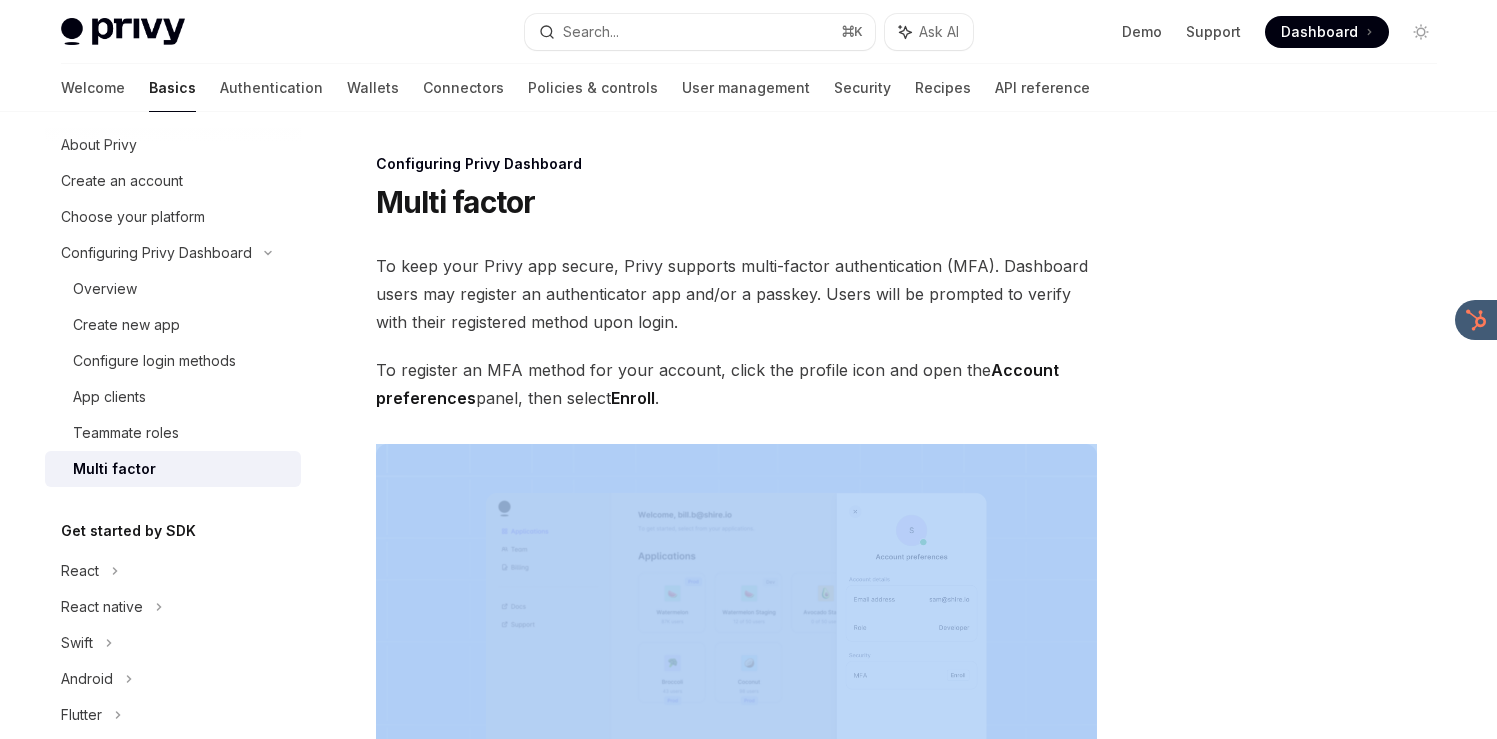 drag, startPoint x: 1174, startPoint y: 239, endPoint x: 1096, endPoint y: 412, distance: 189.77092 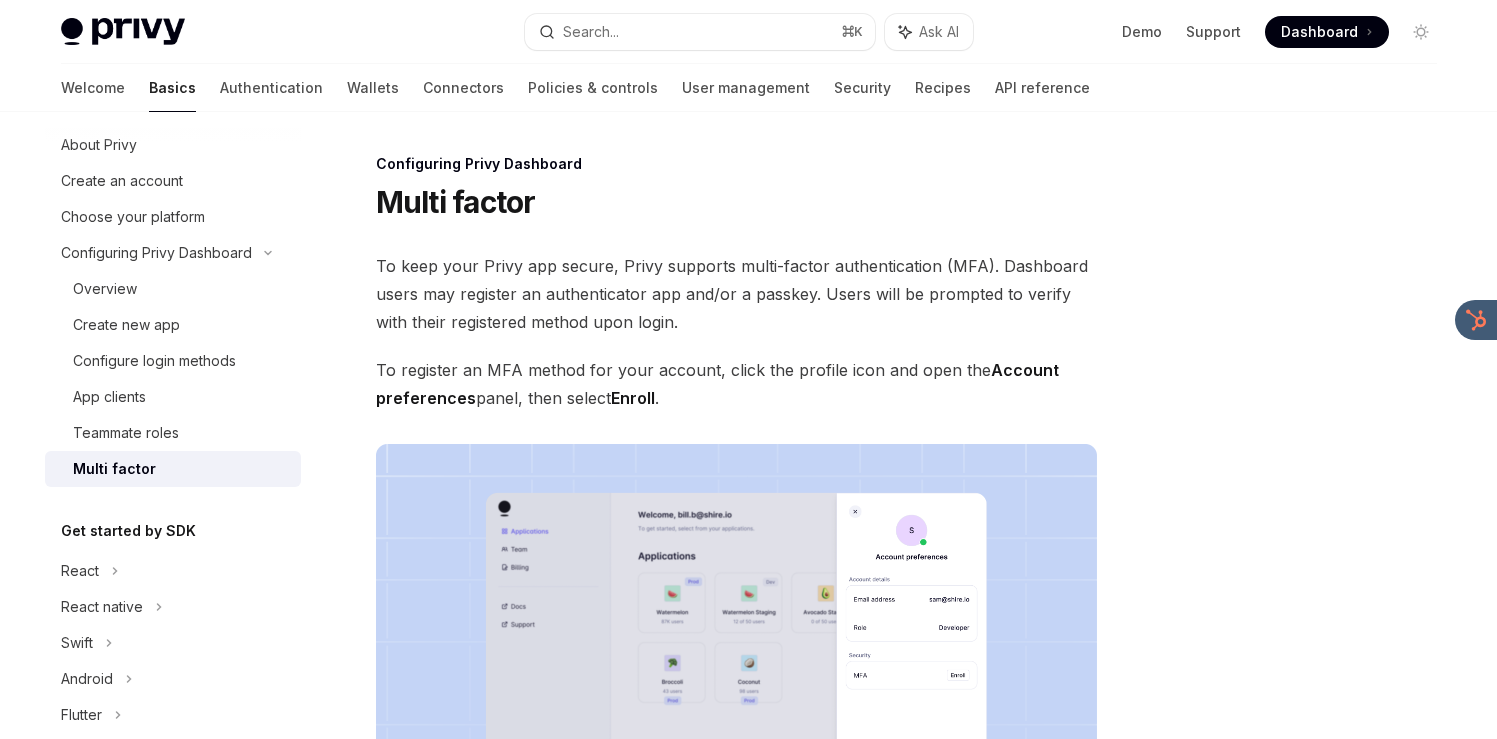 click on "To register an MFA method for your account, click the profile icon and open the  Account preferences  panel, then select  Enroll ." at bounding box center (736, 384) 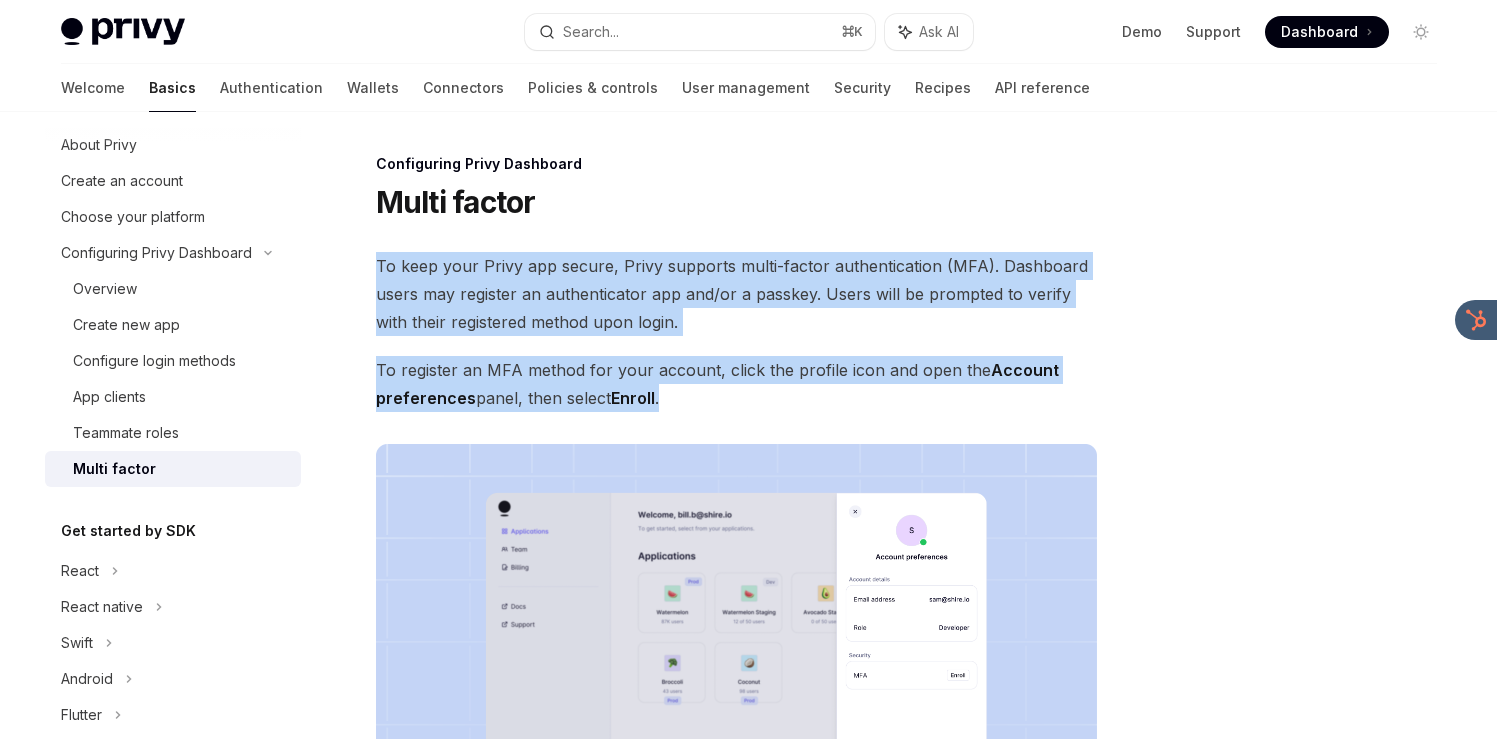 drag, startPoint x: 1035, startPoint y: 396, endPoint x: 1085, endPoint y: 236, distance: 167.63054 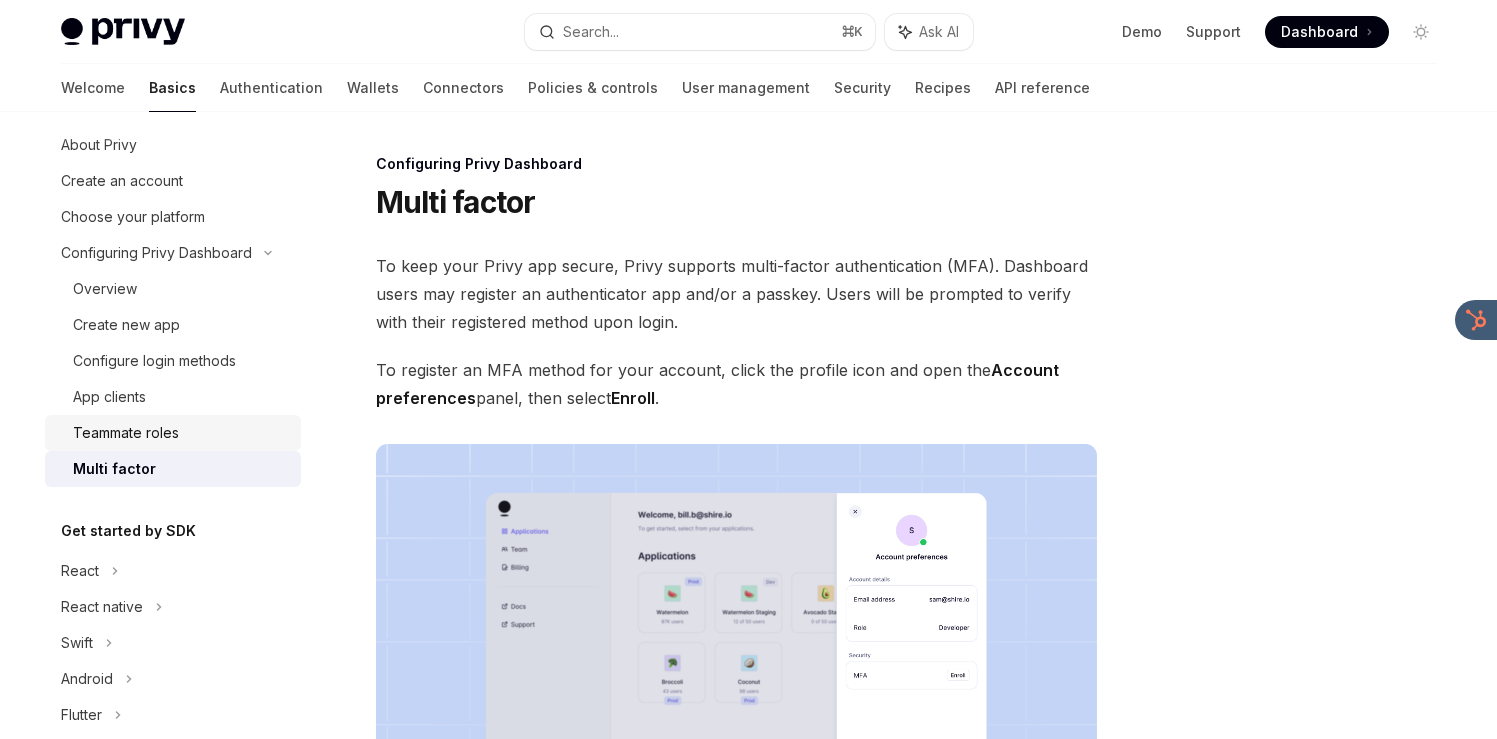 click on "Teammate roles" at bounding box center (126, 433) 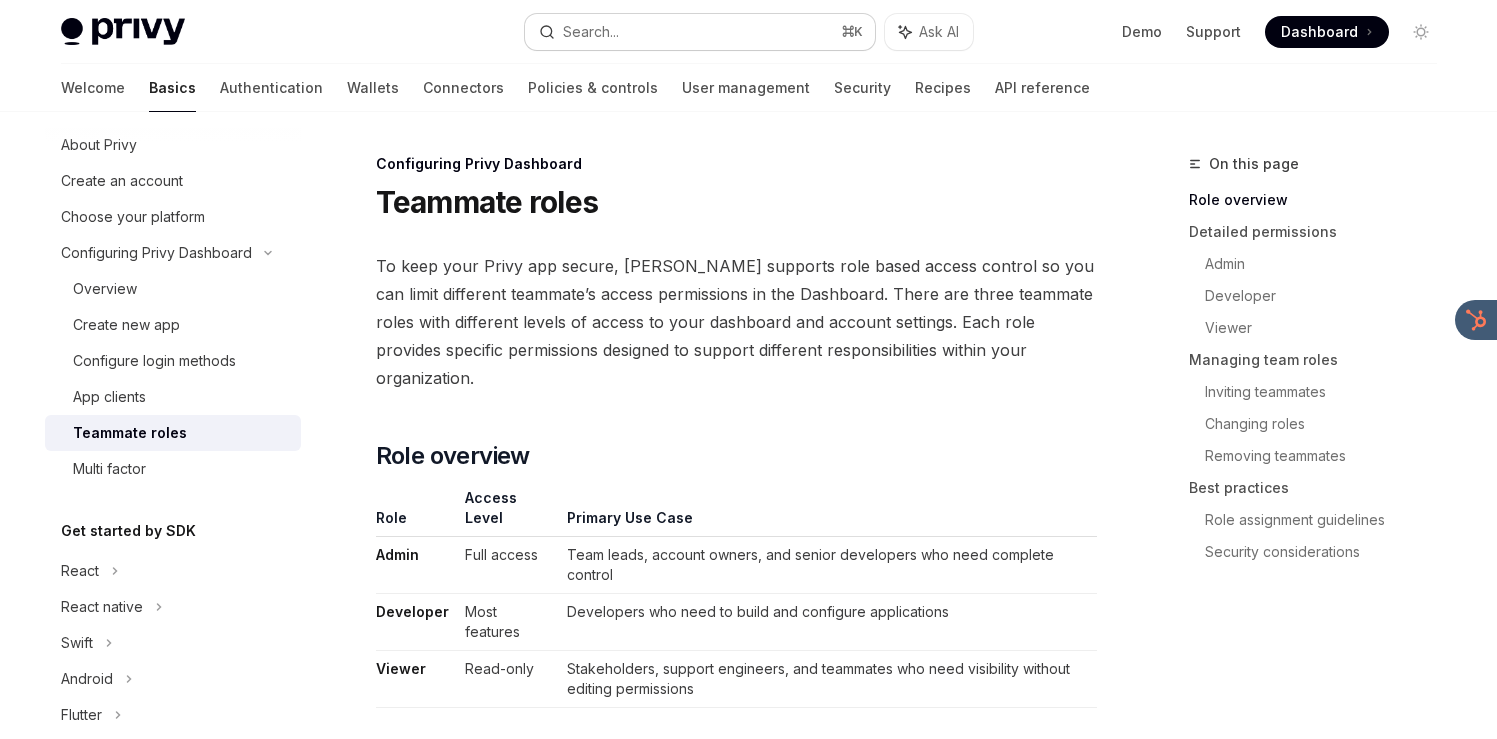 click on "Search... ⌘ K" at bounding box center [700, 32] 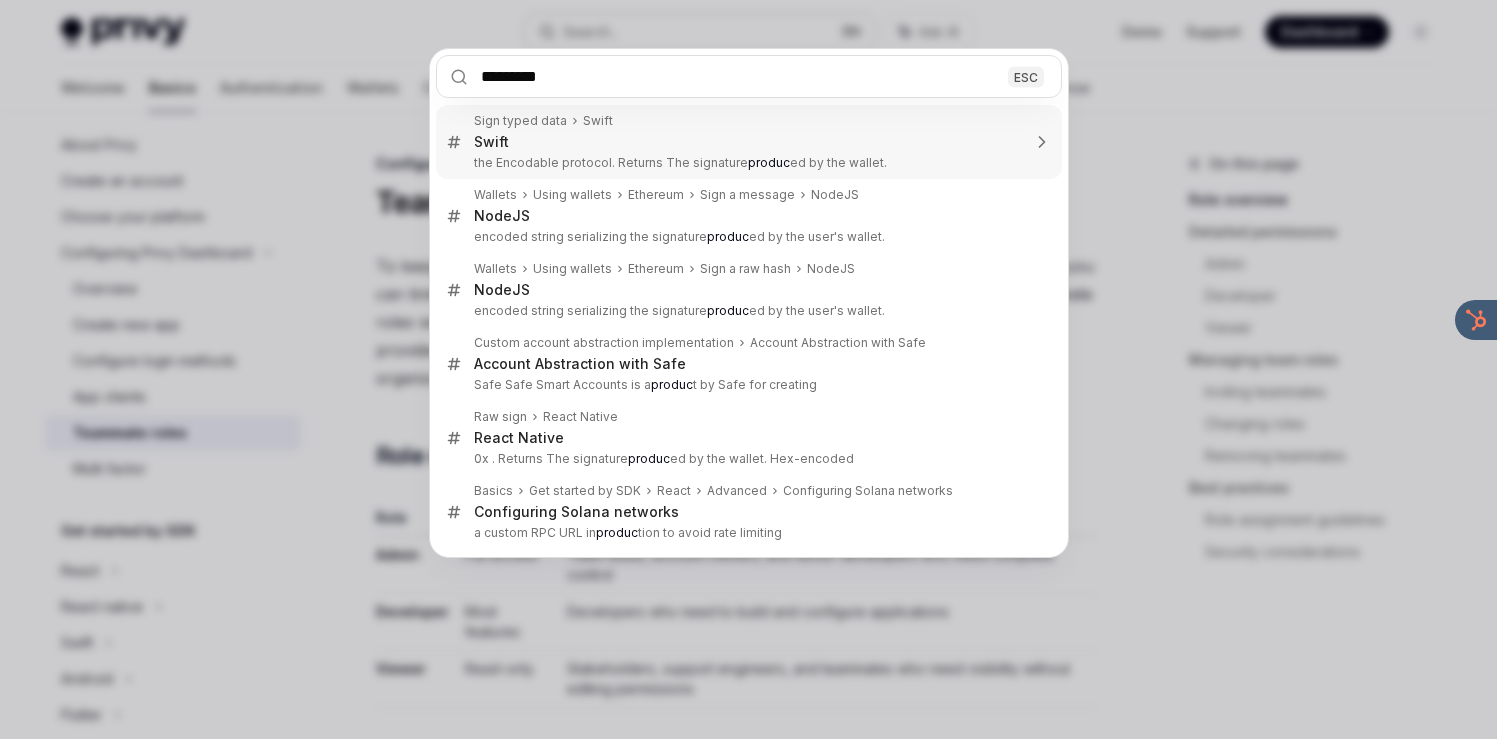 type on "**********" 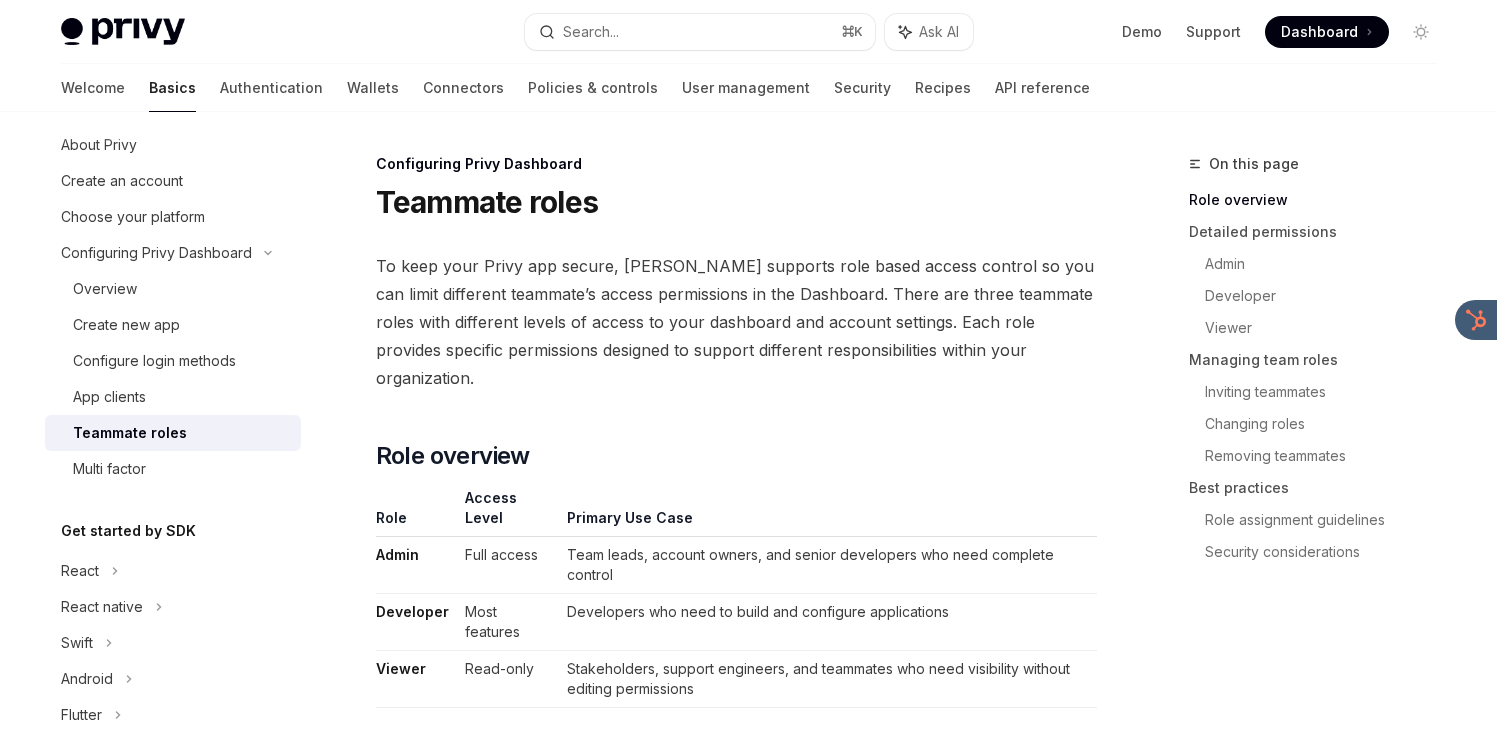 type on "*" 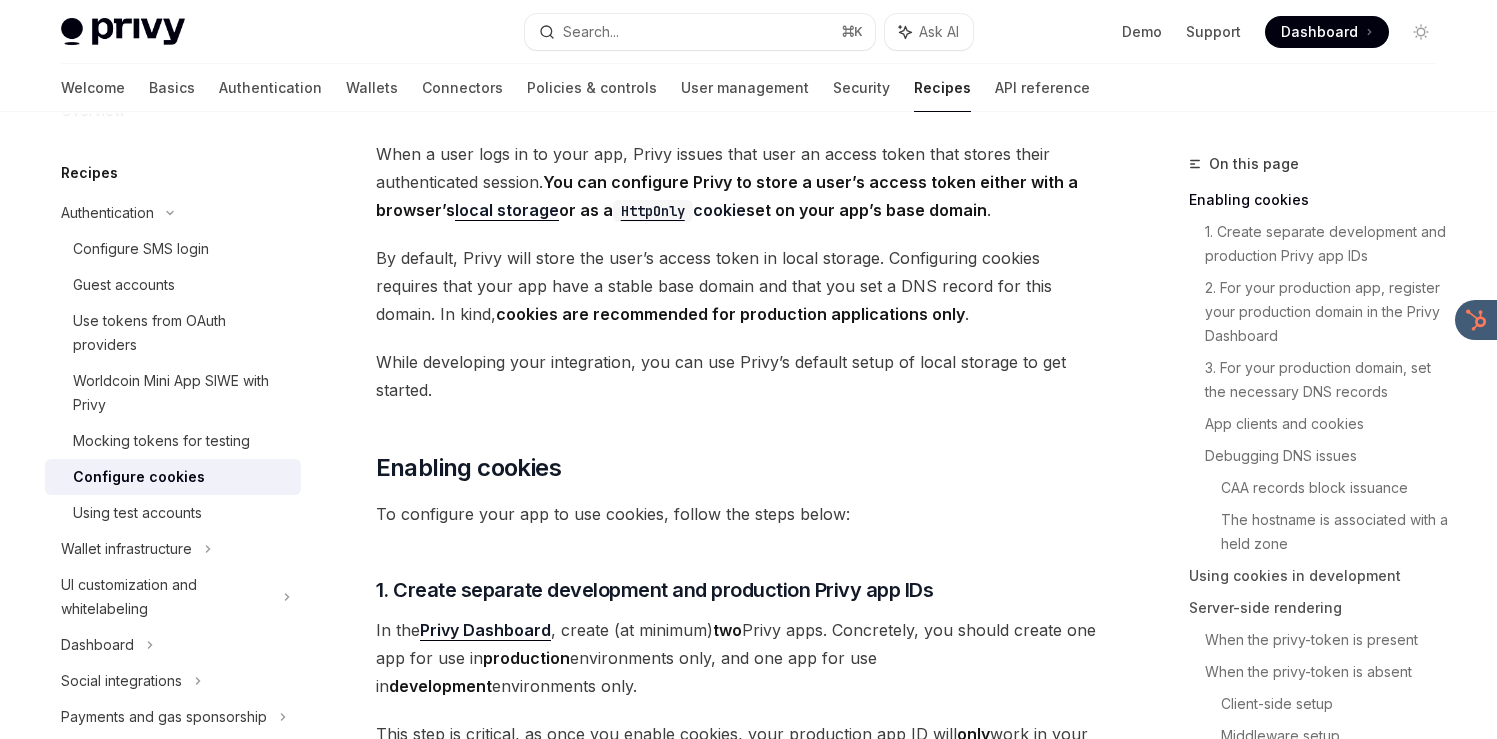 scroll, scrollTop: 0, scrollLeft: 0, axis: both 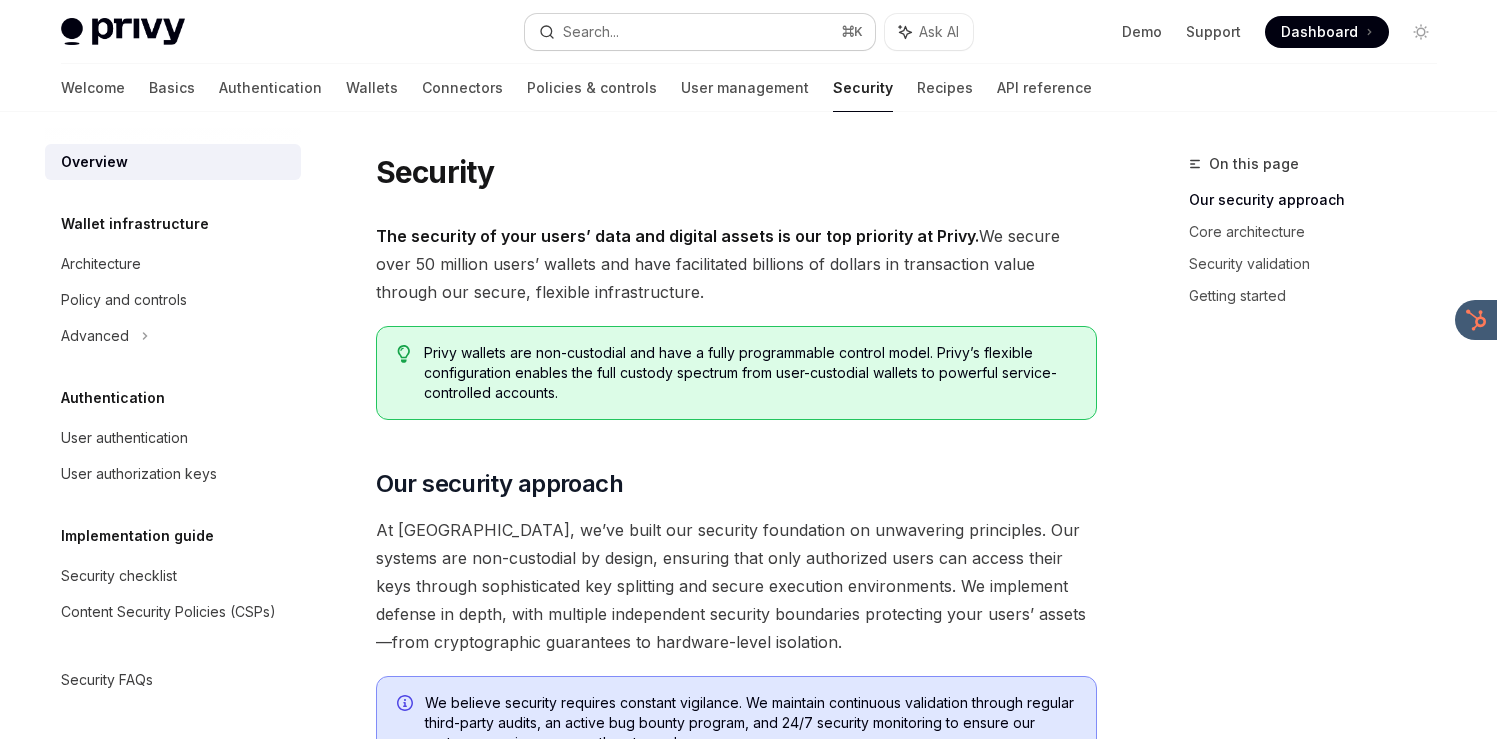 click on "Search... ⌘ K" at bounding box center (700, 32) 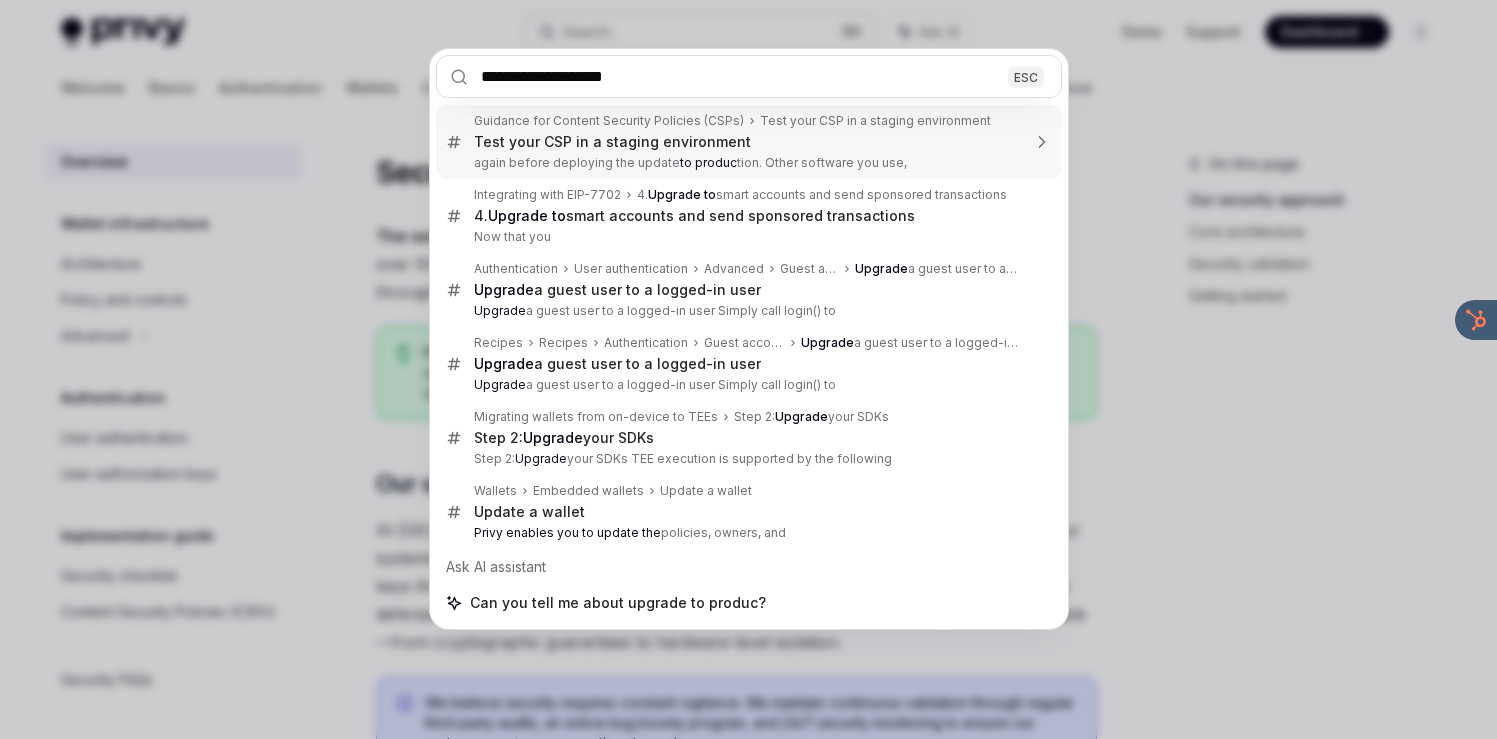 type on "**********" 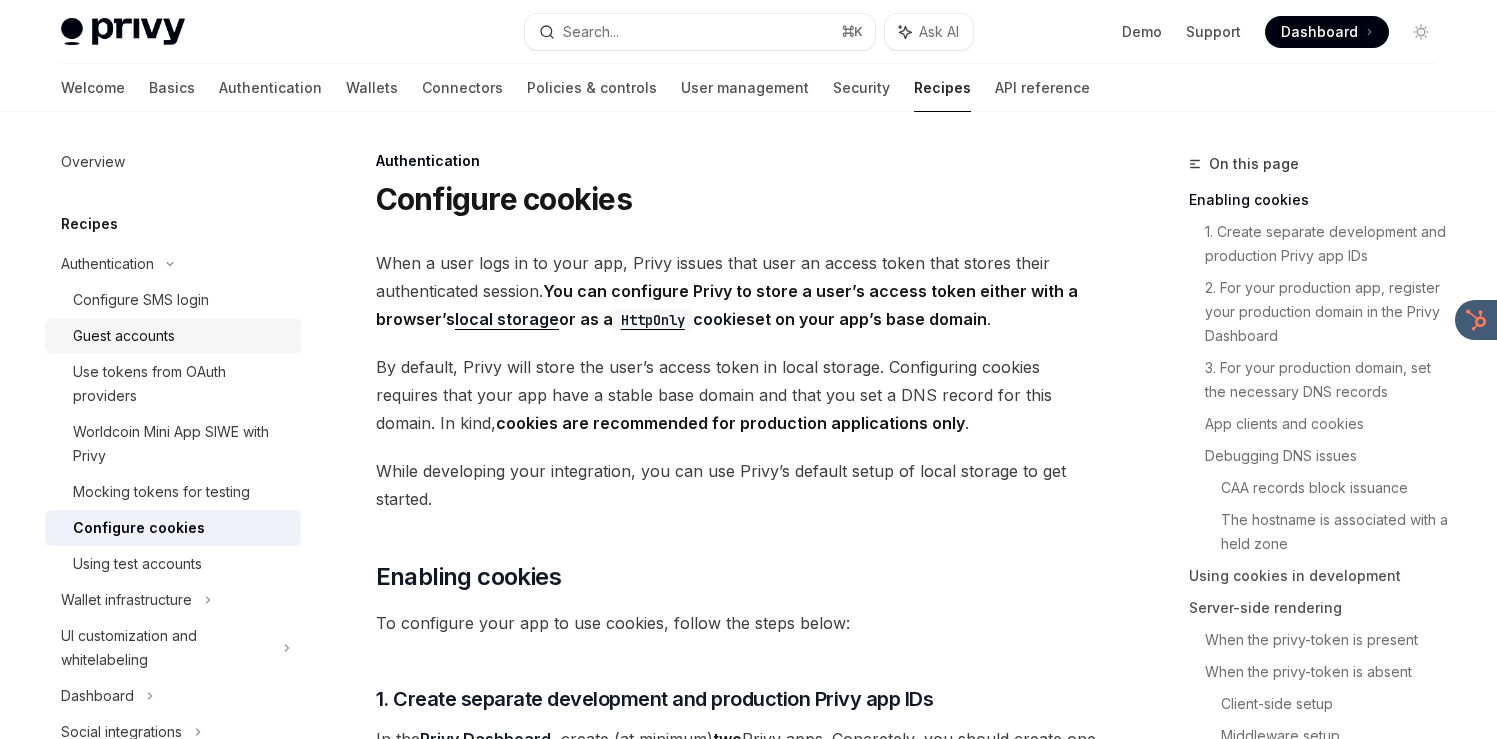 scroll, scrollTop: 0, scrollLeft: 0, axis: both 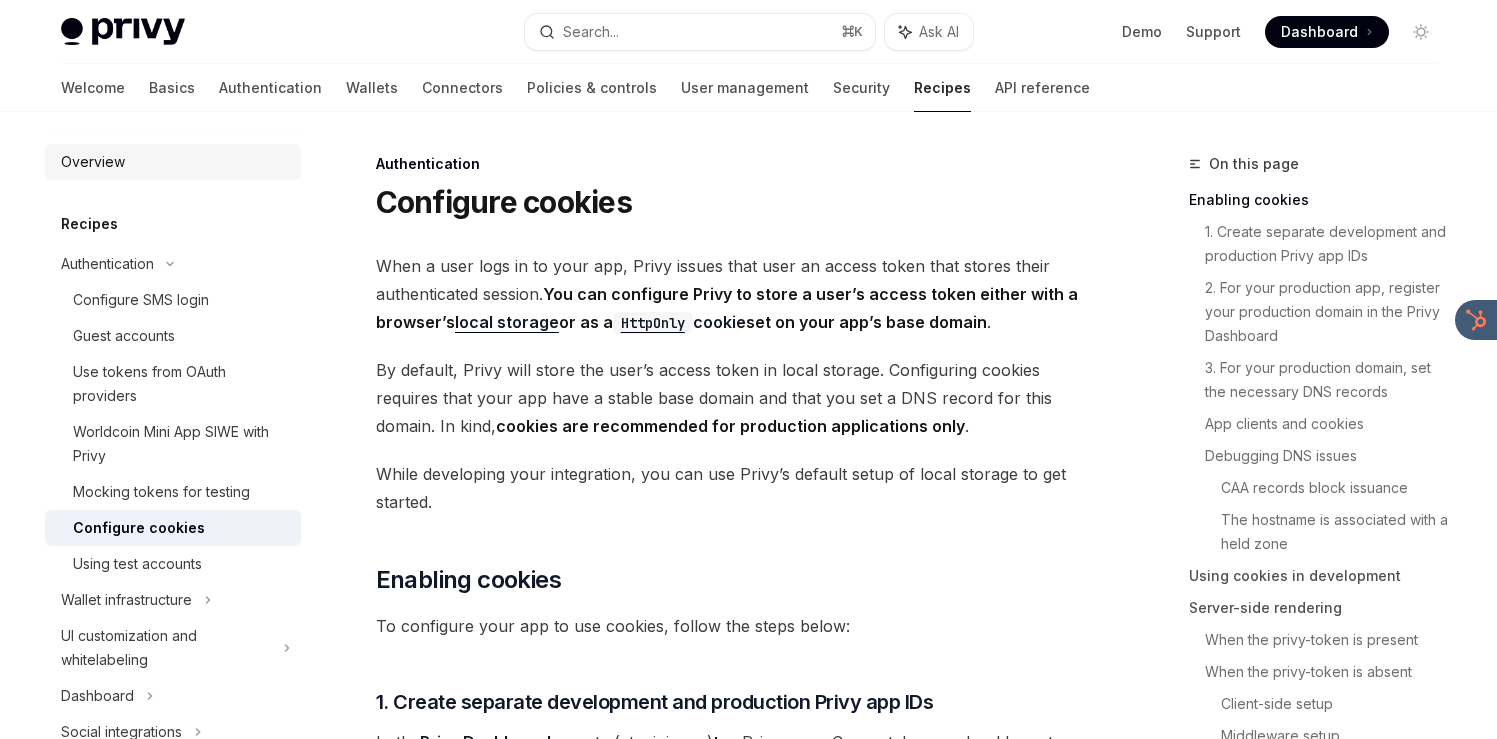 click on "Overview" at bounding box center (173, 162) 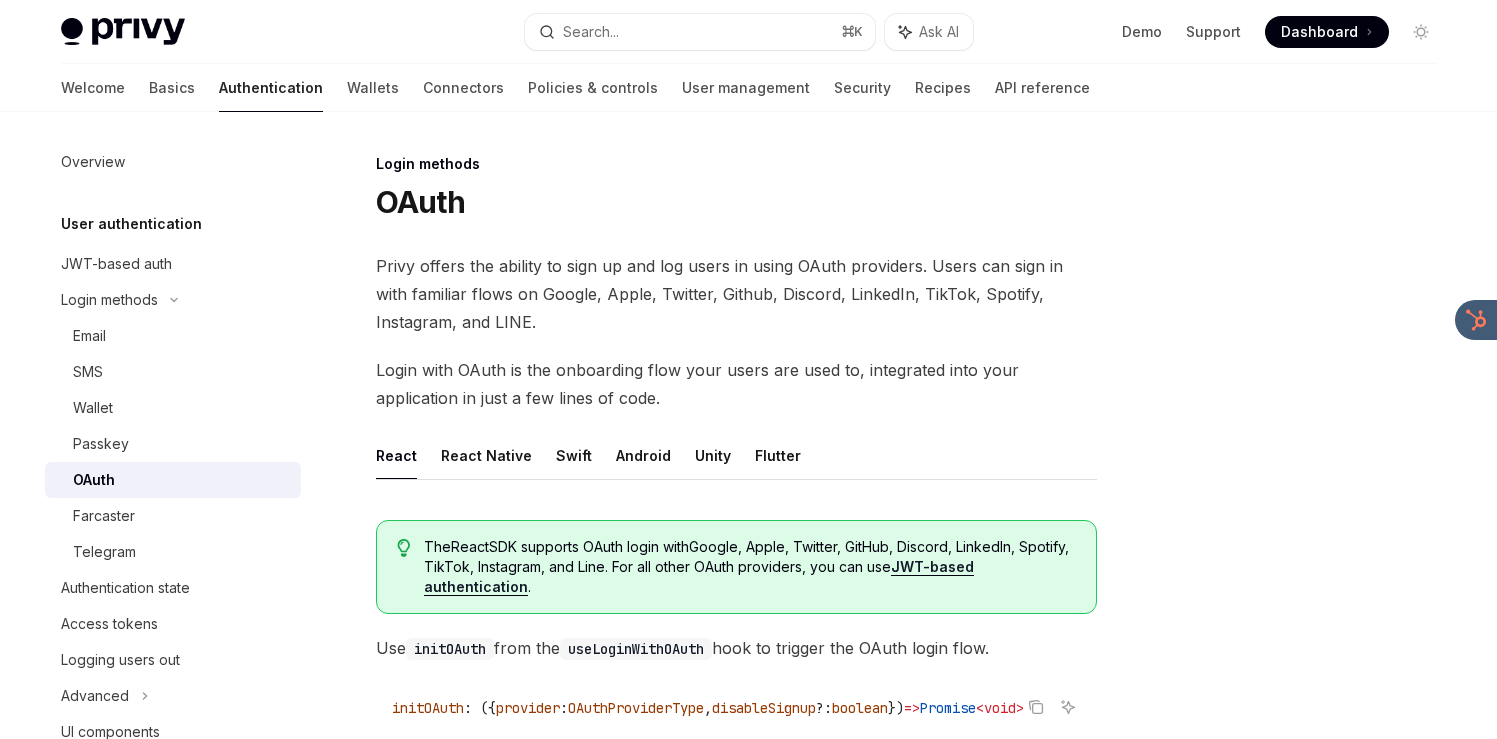 scroll, scrollTop: 0, scrollLeft: 0, axis: both 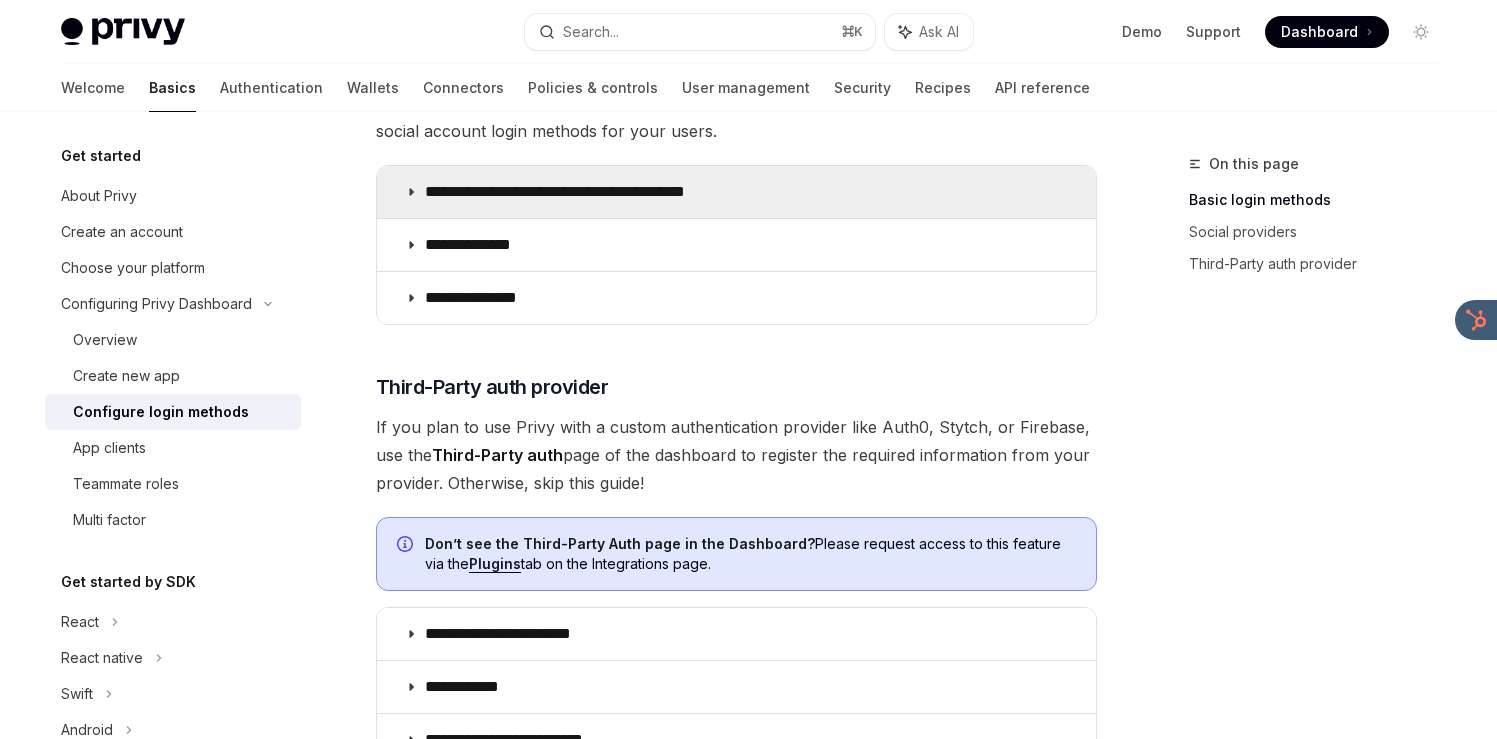 click on "**********" at bounding box center (736, 192) 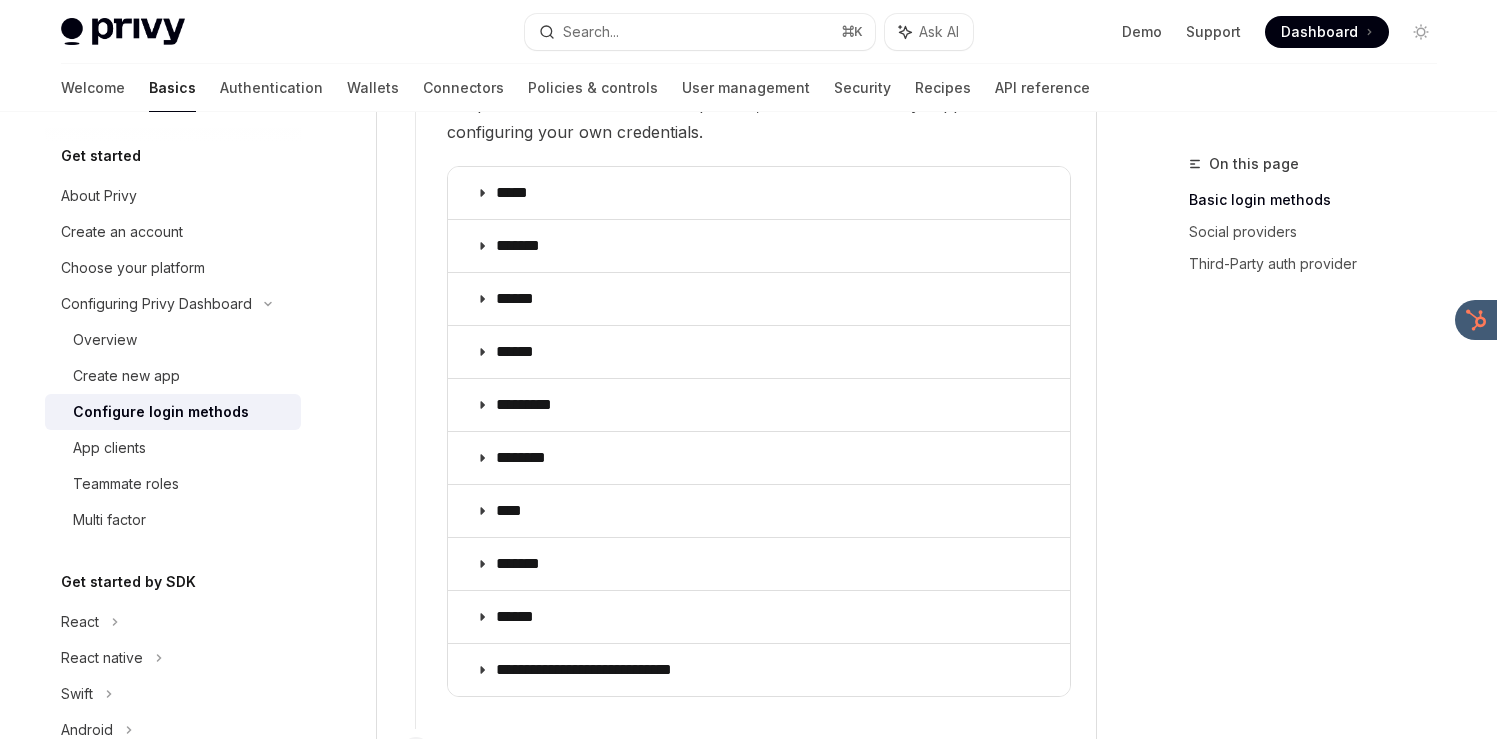 scroll, scrollTop: 2380, scrollLeft: 0, axis: vertical 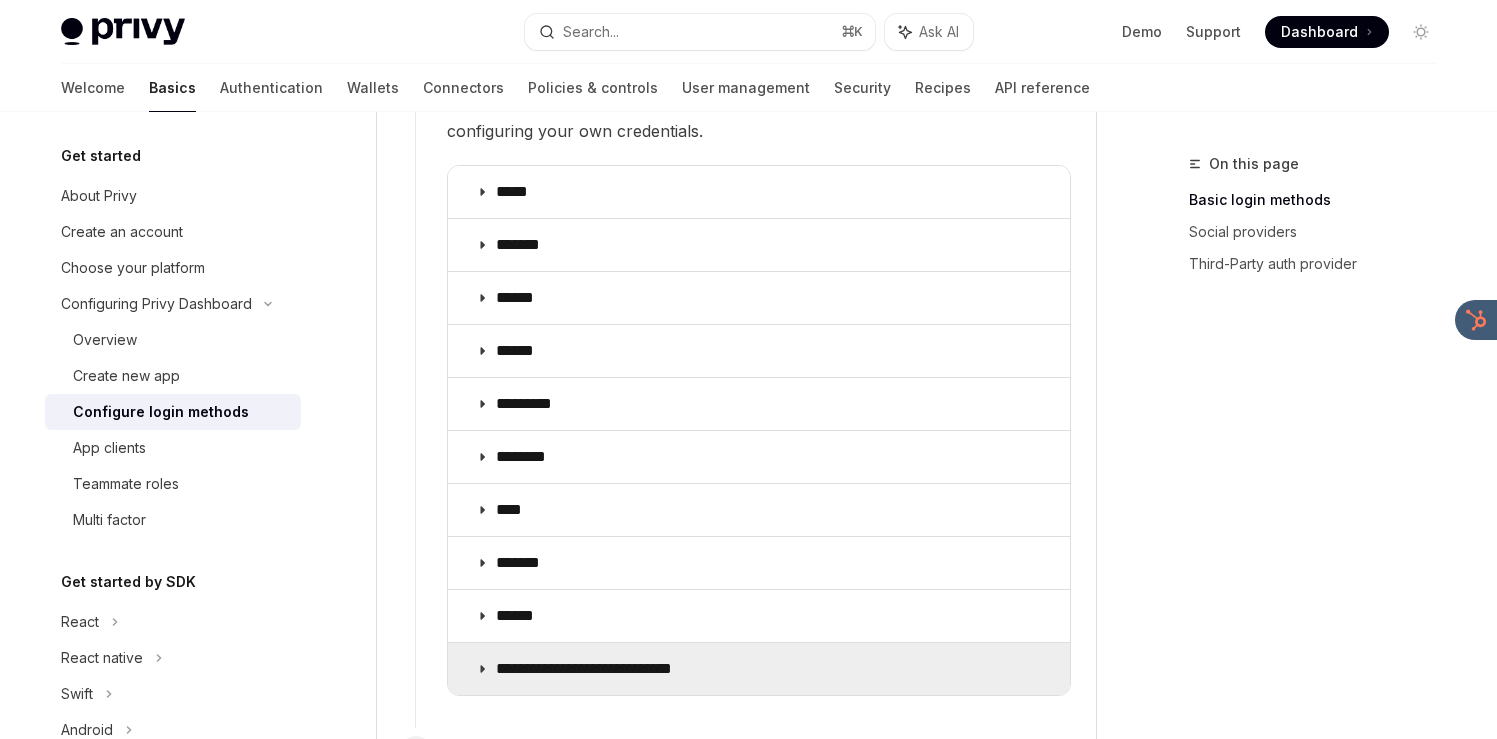 click on "**********" at bounding box center [759, 669] 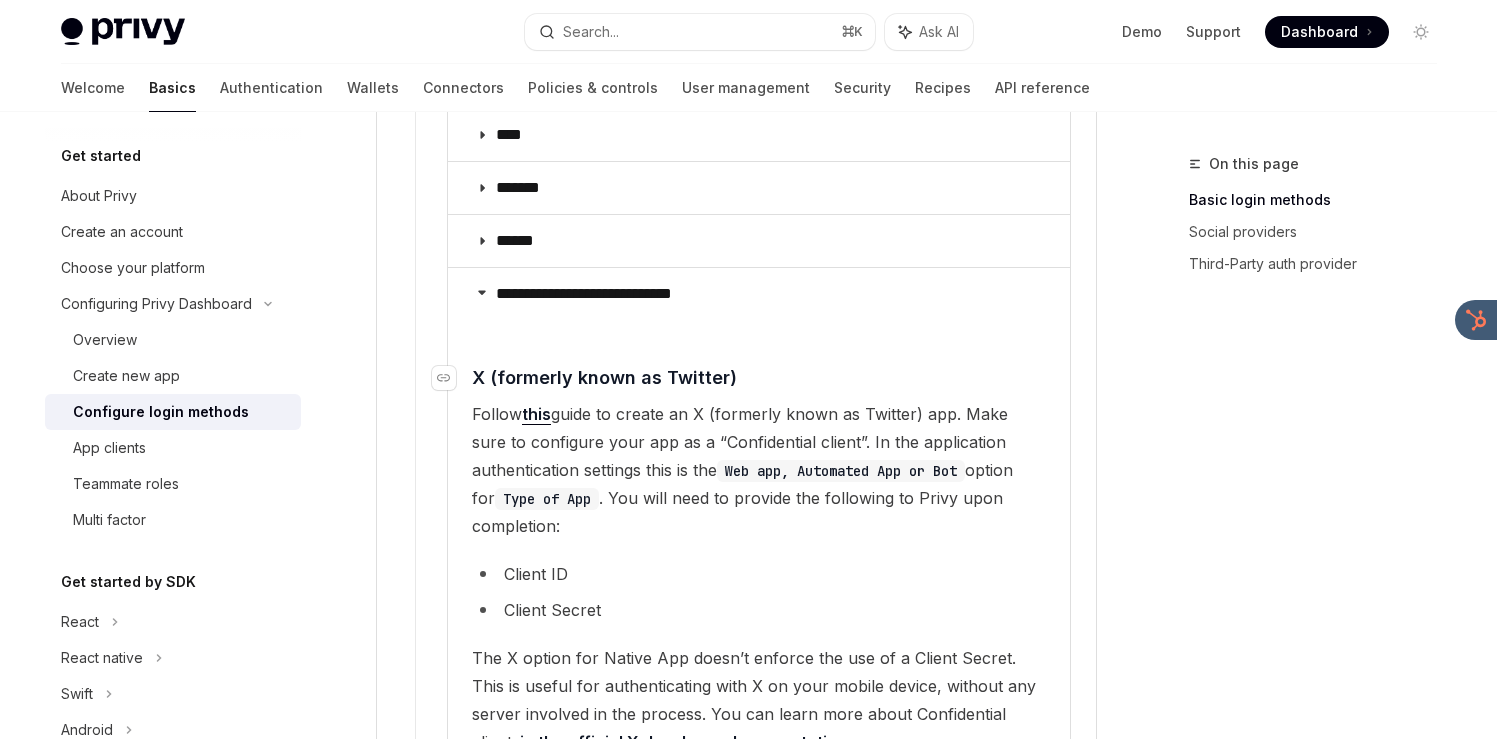click on "X (formerly known as Twitter)" at bounding box center [604, 377] 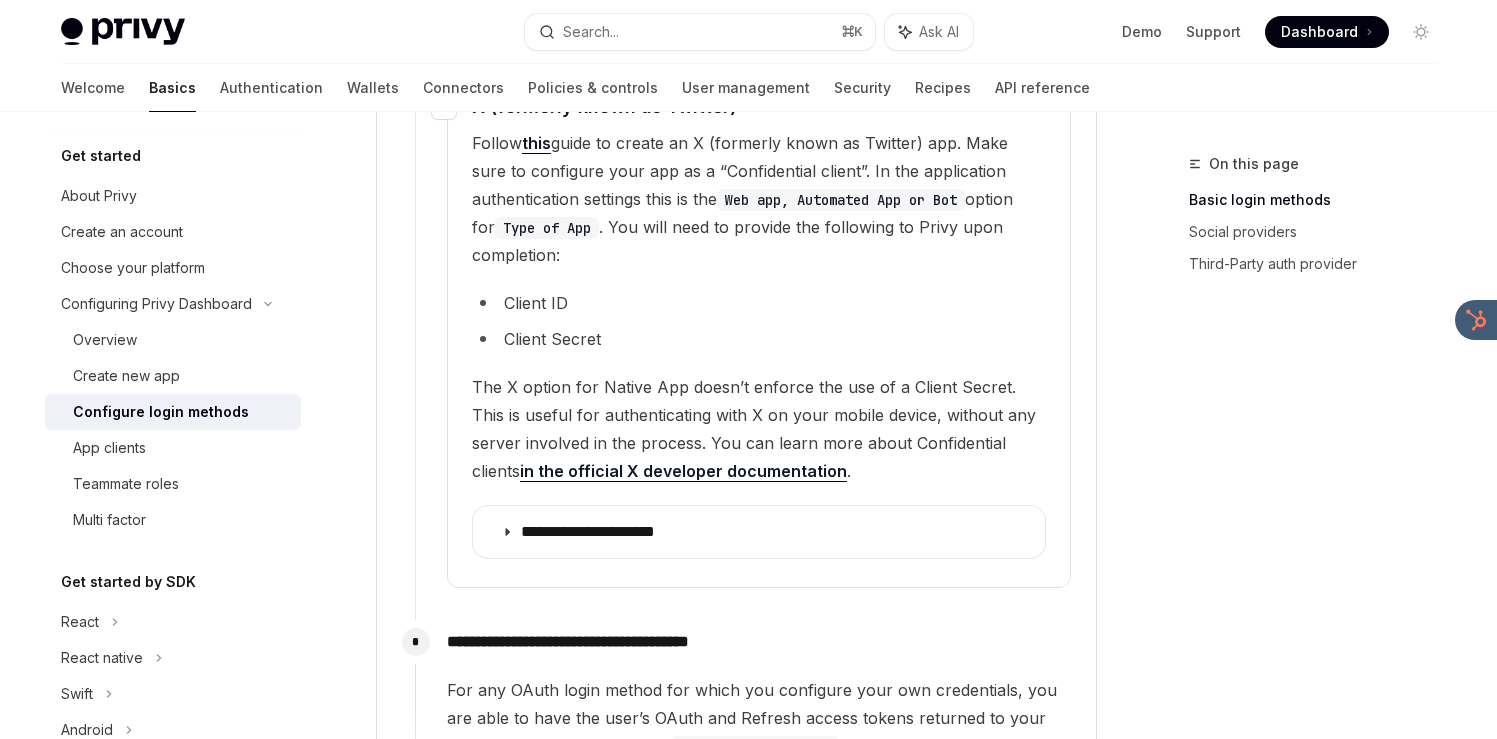 scroll, scrollTop: 3024, scrollLeft: 0, axis: vertical 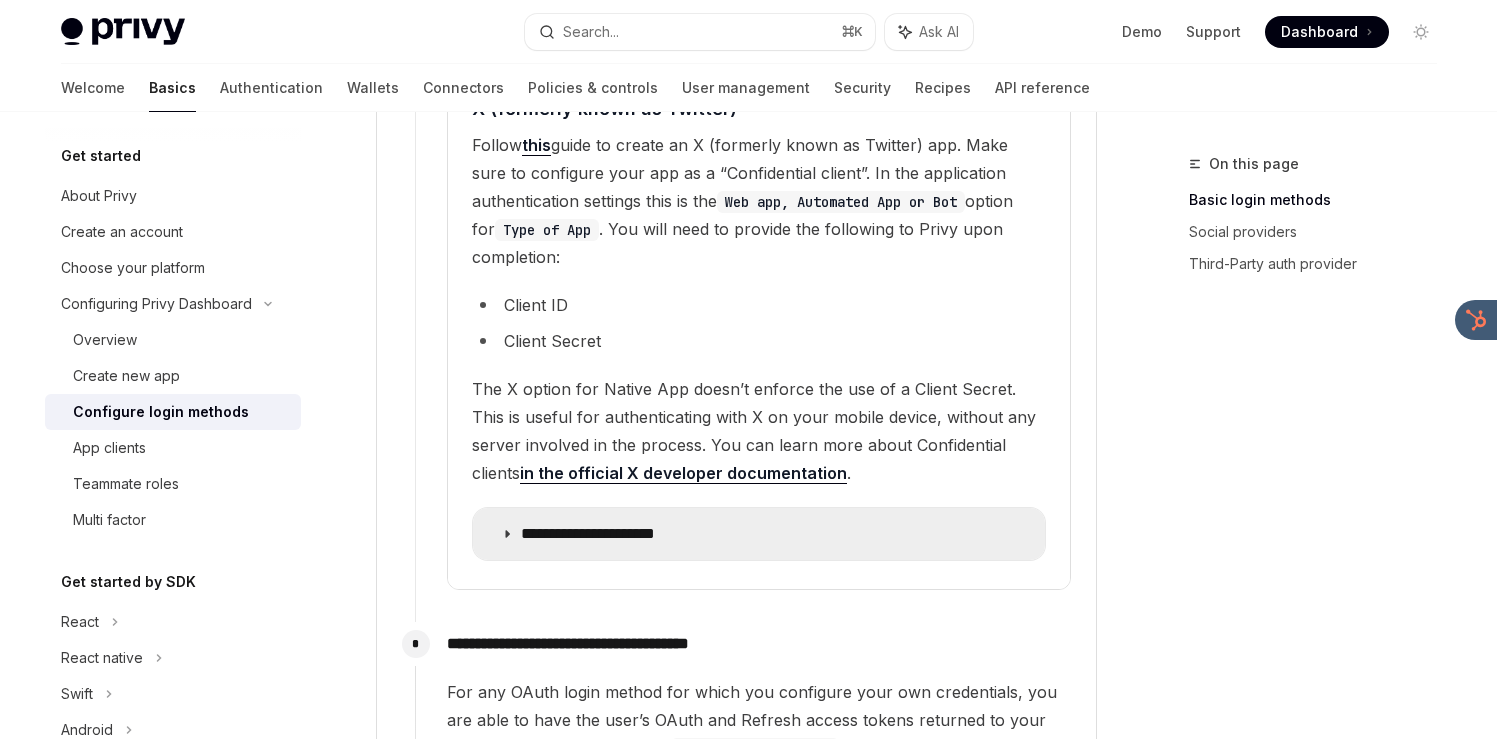 click on "**********" at bounding box center [759, 534] 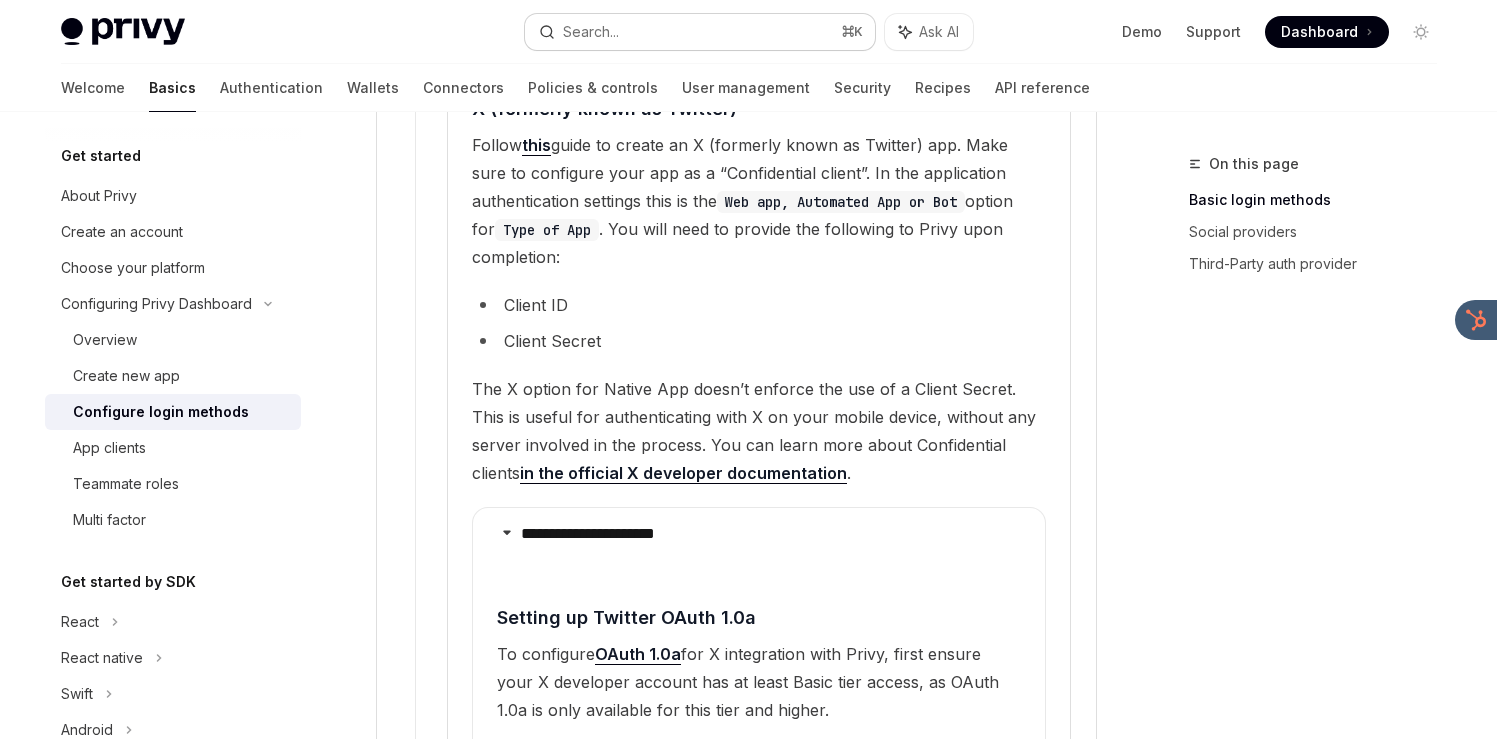 click on "Search..." at bounding box center [591, 32] 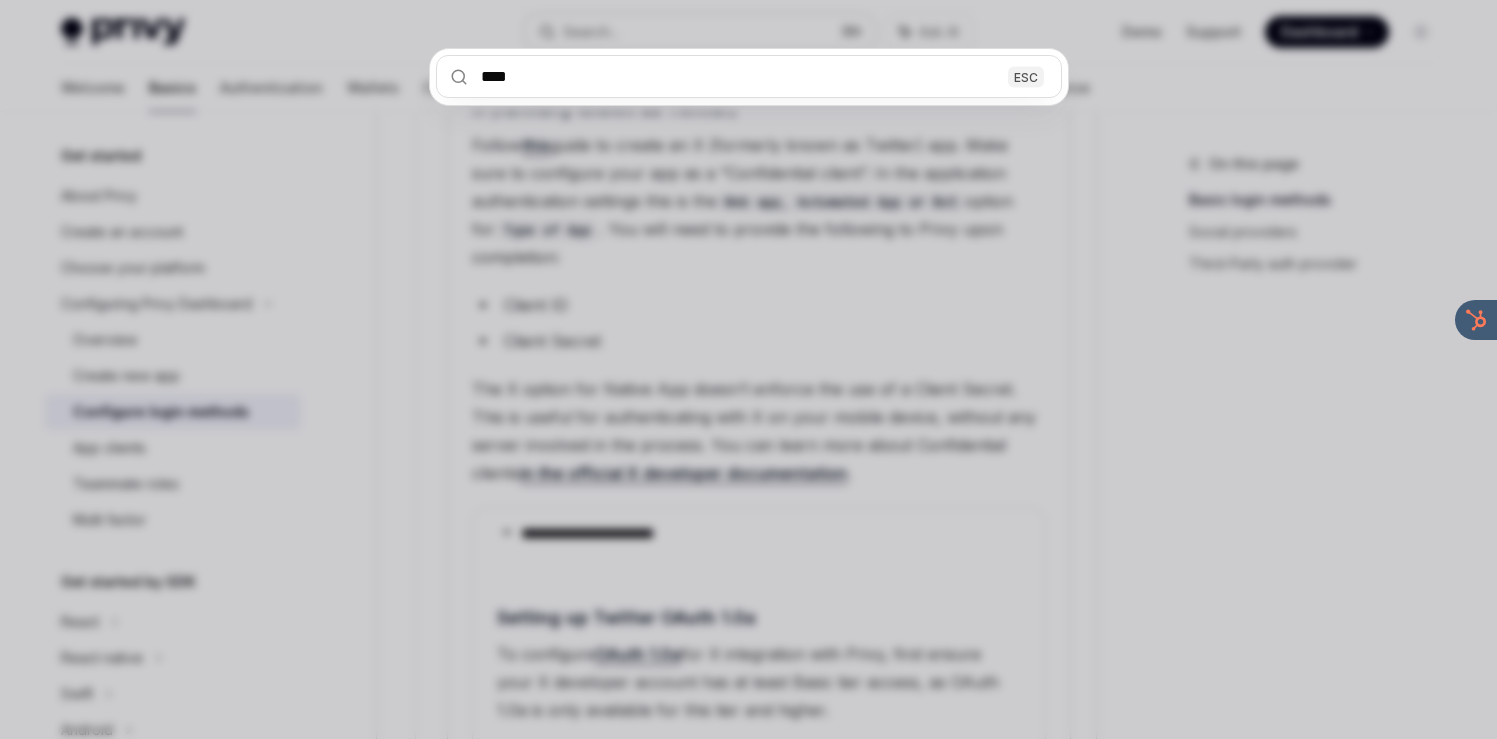 type on "*****" 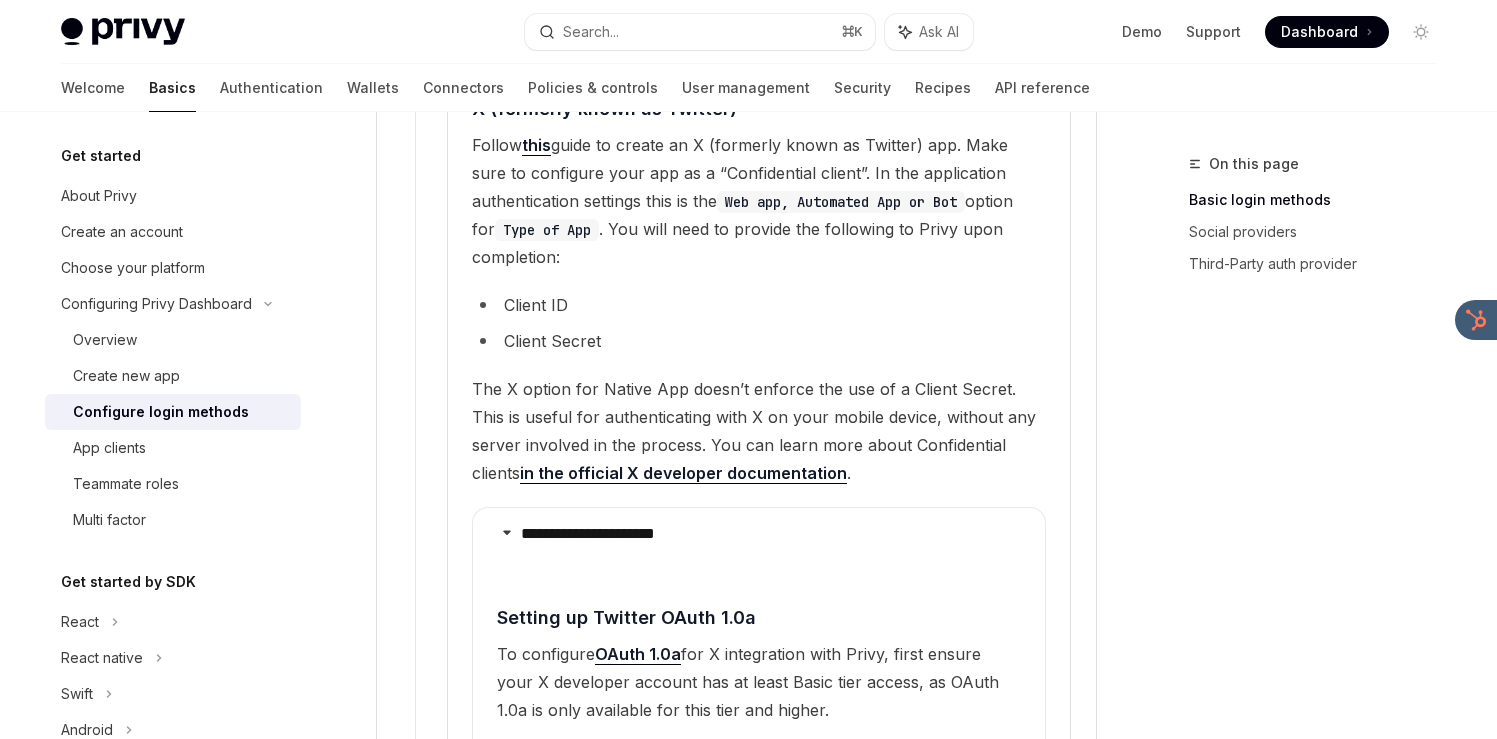 scroll, scrollTop: 112, scrollLeft: 0, axis: vertical 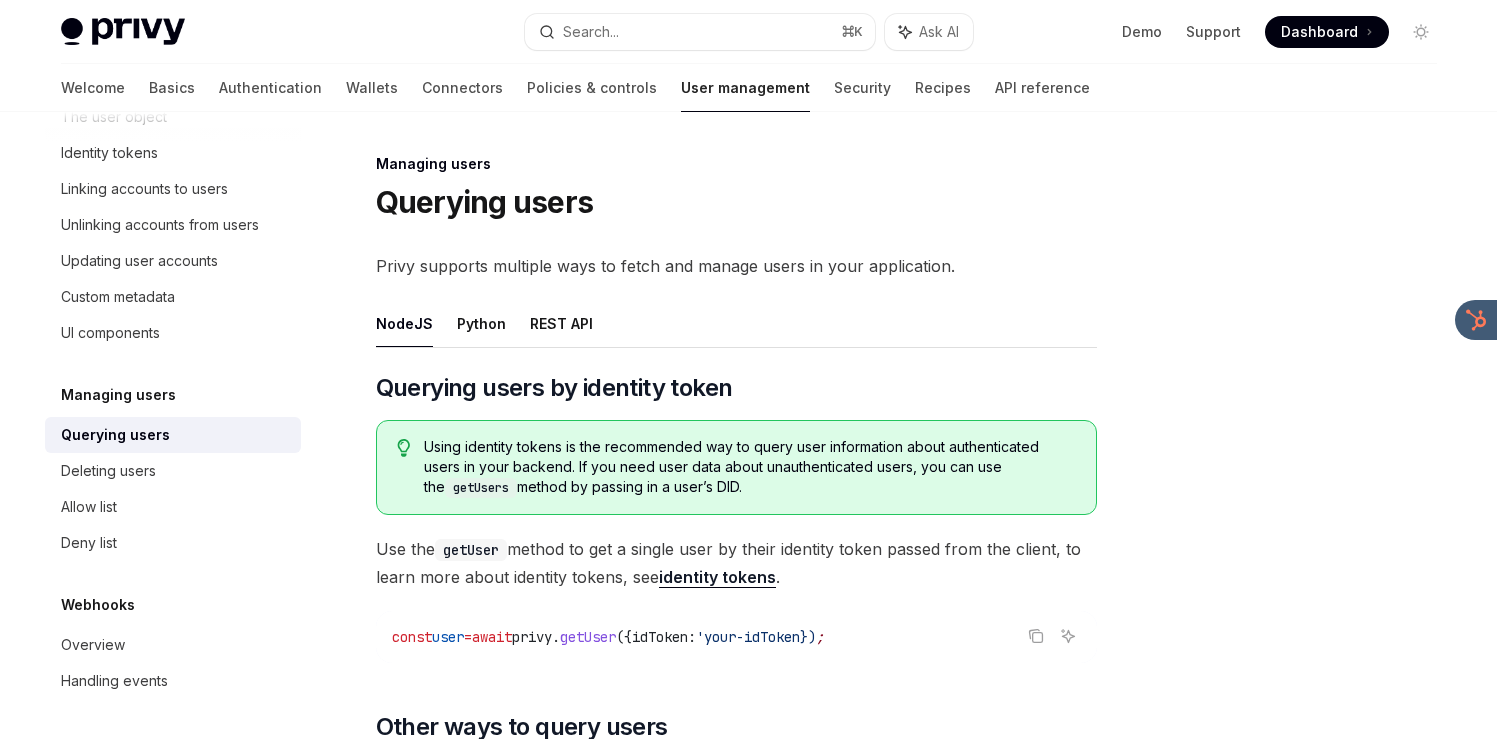 click on "NodeJS" at bounding box center [404, 323] 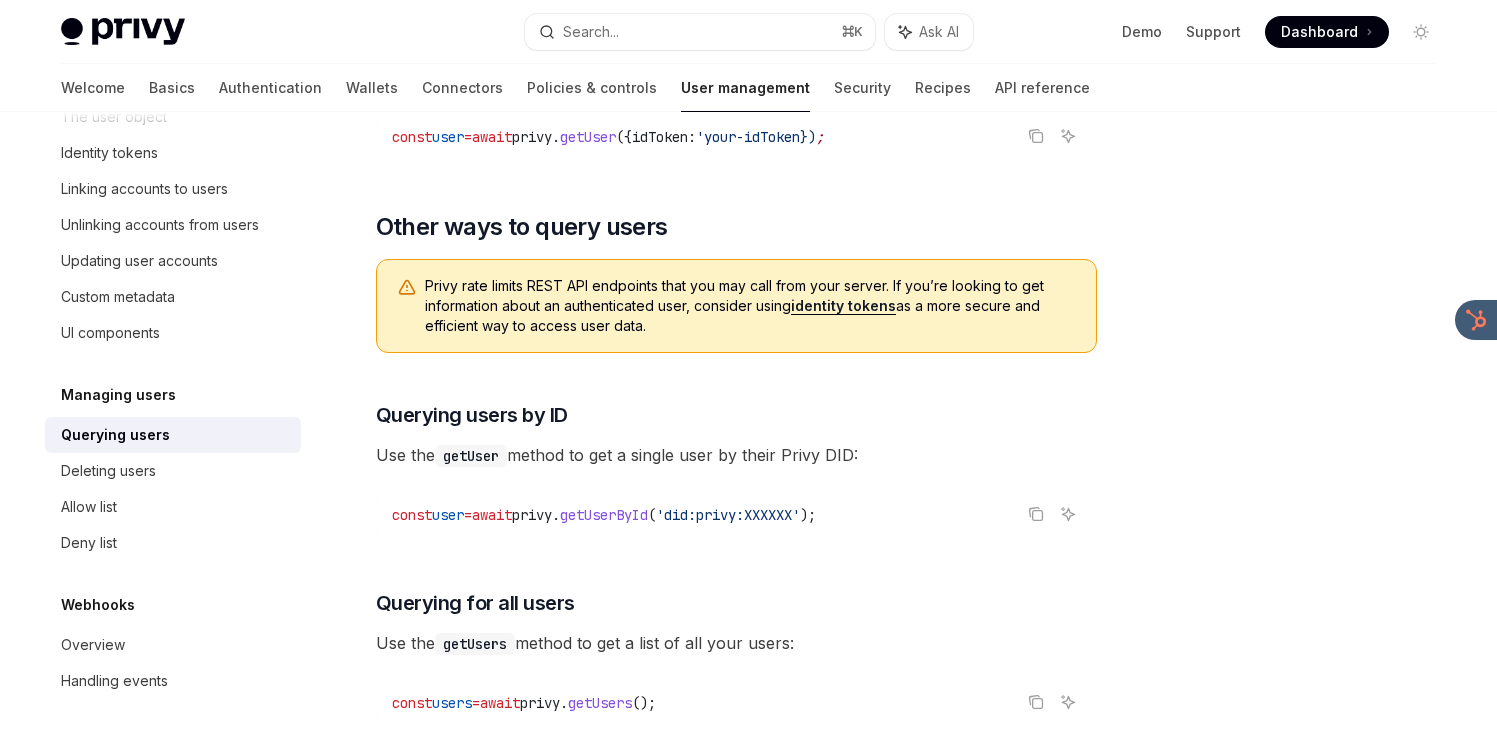scroll, scrollTop: 550, scrollLeft: 0, axis: vertical 